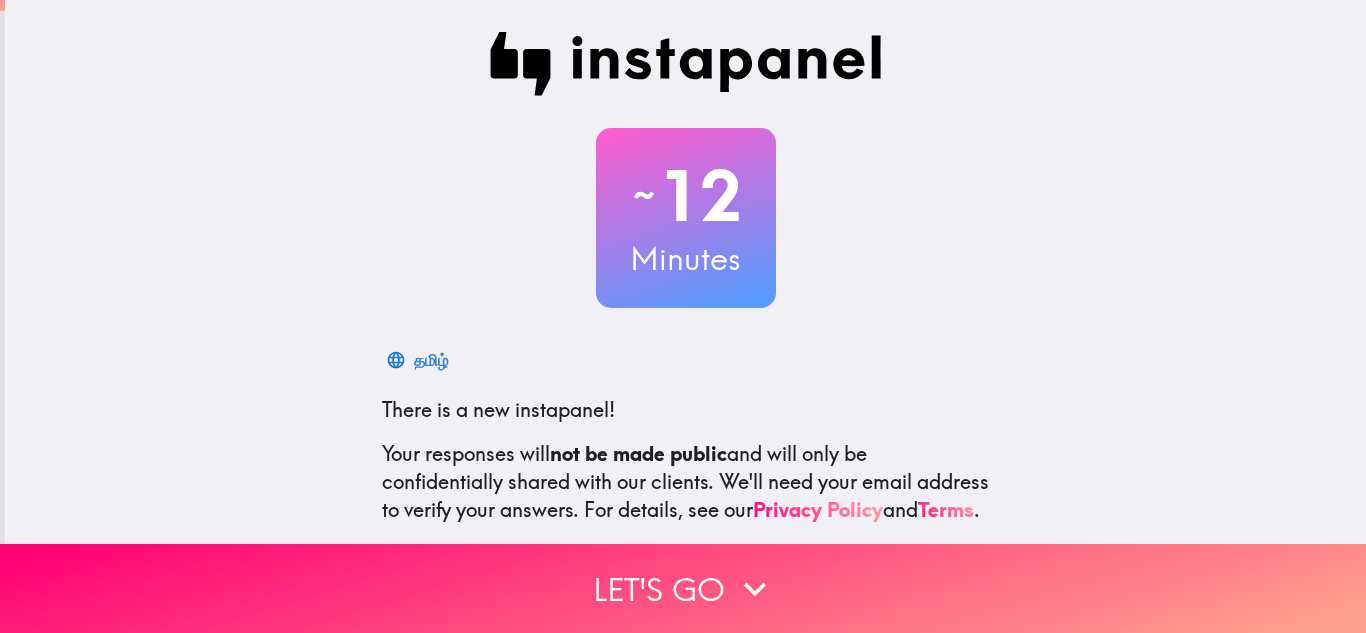 scroll, scrollTop: 0, scrollLeft: 0, axis: both 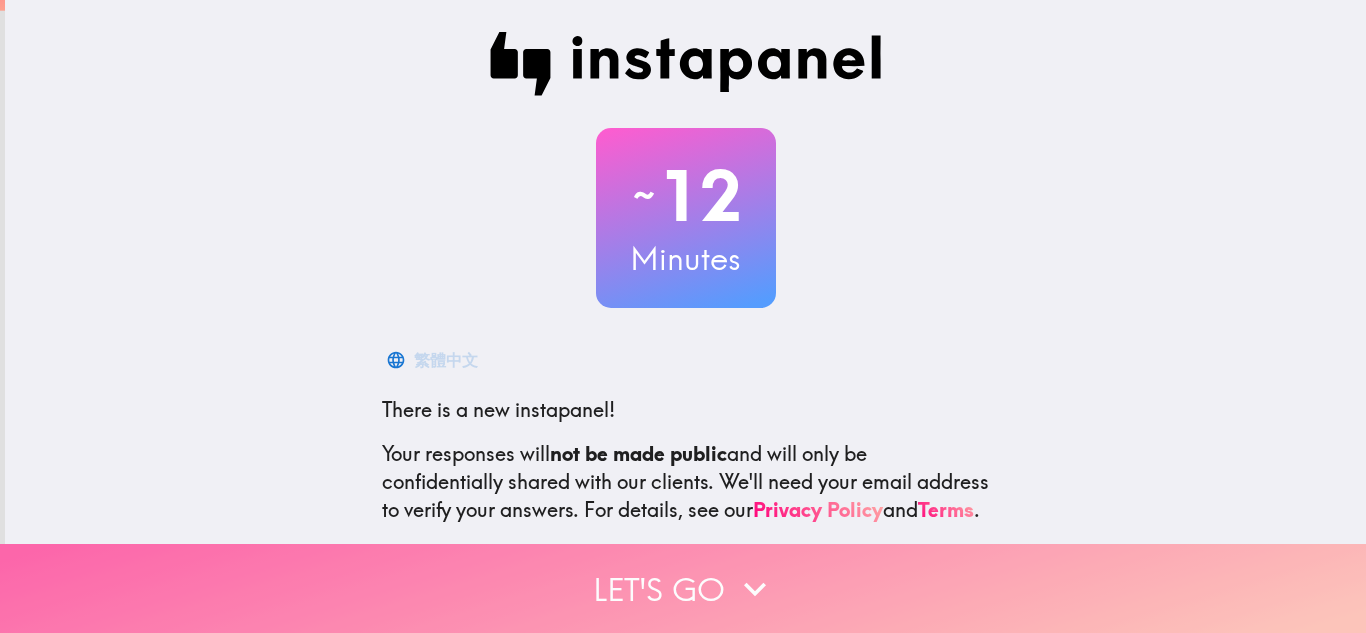 click 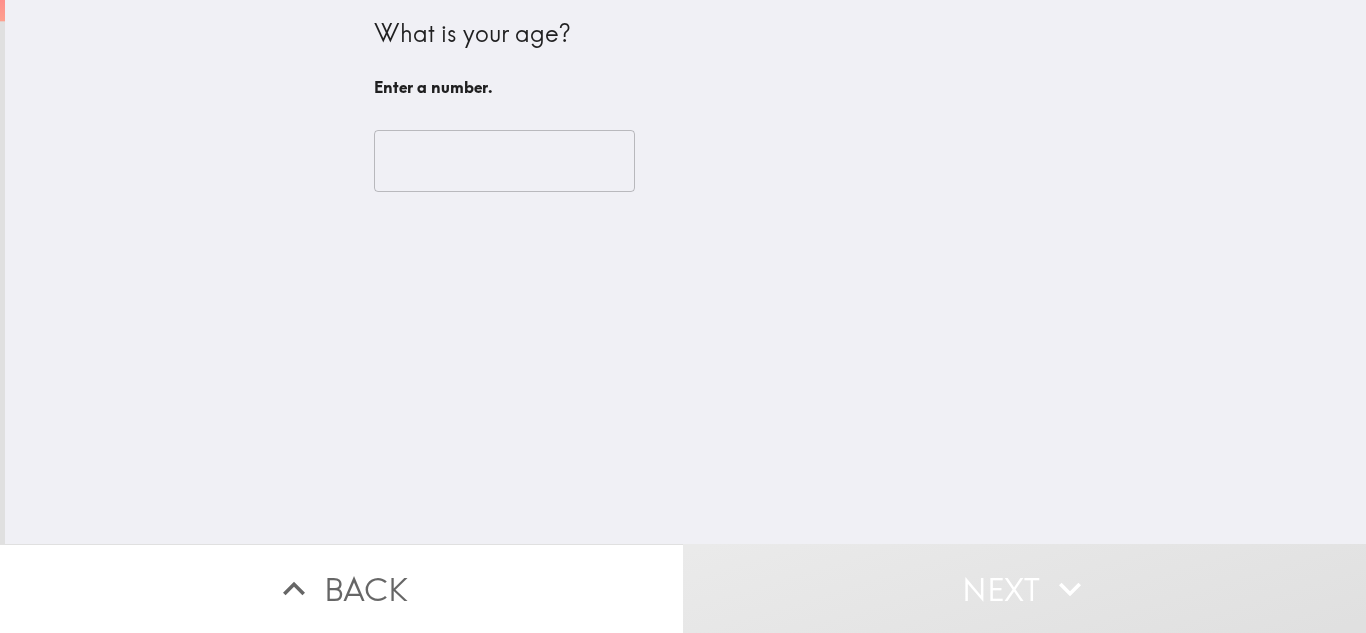click at bounding box center (504, 161) 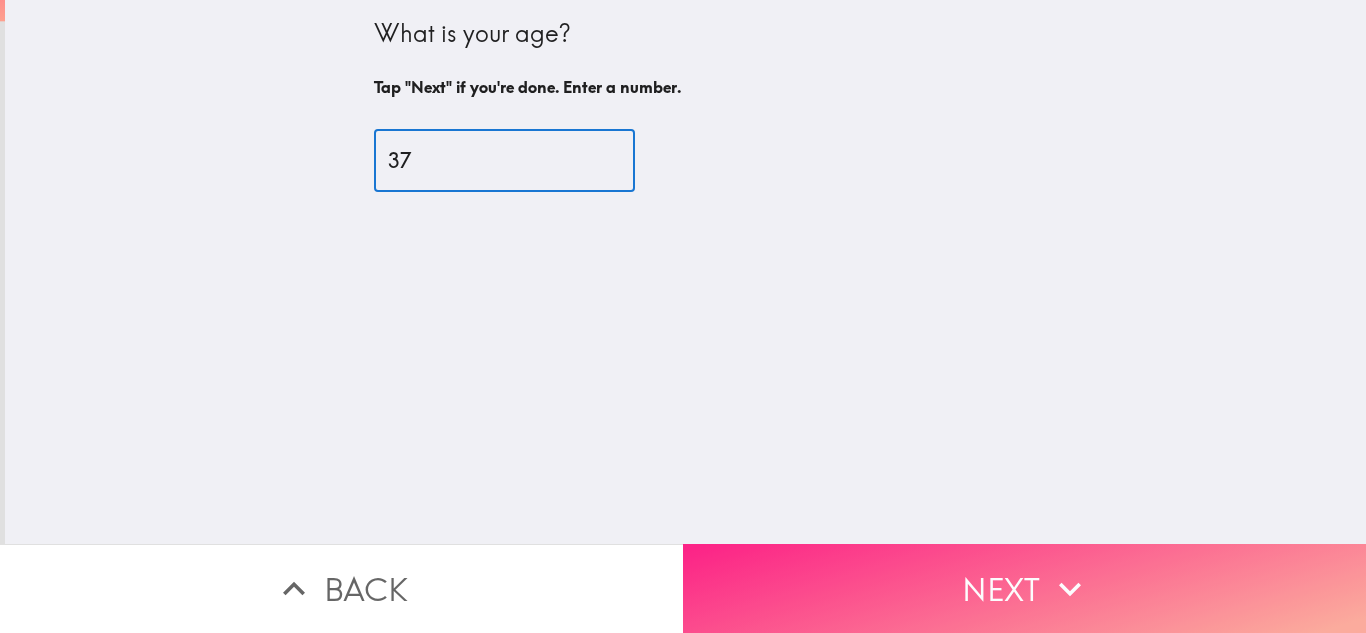 type on "37" 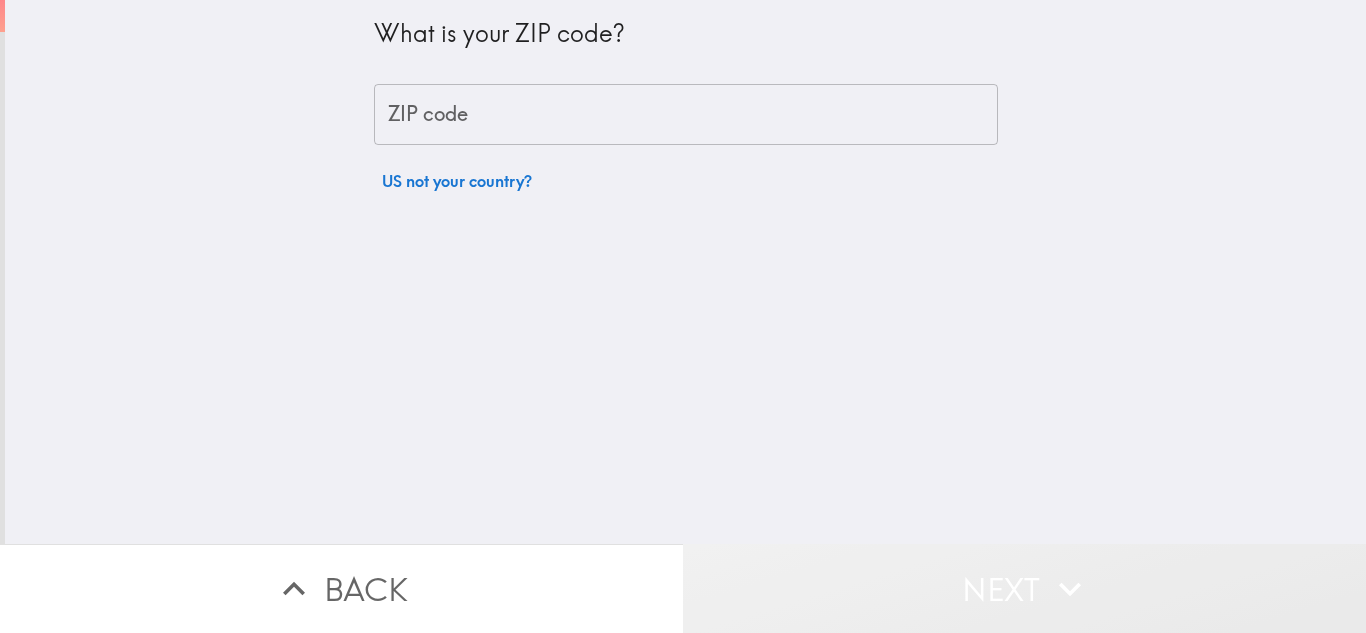 click on "Next" at bounding box center (1024, 588) 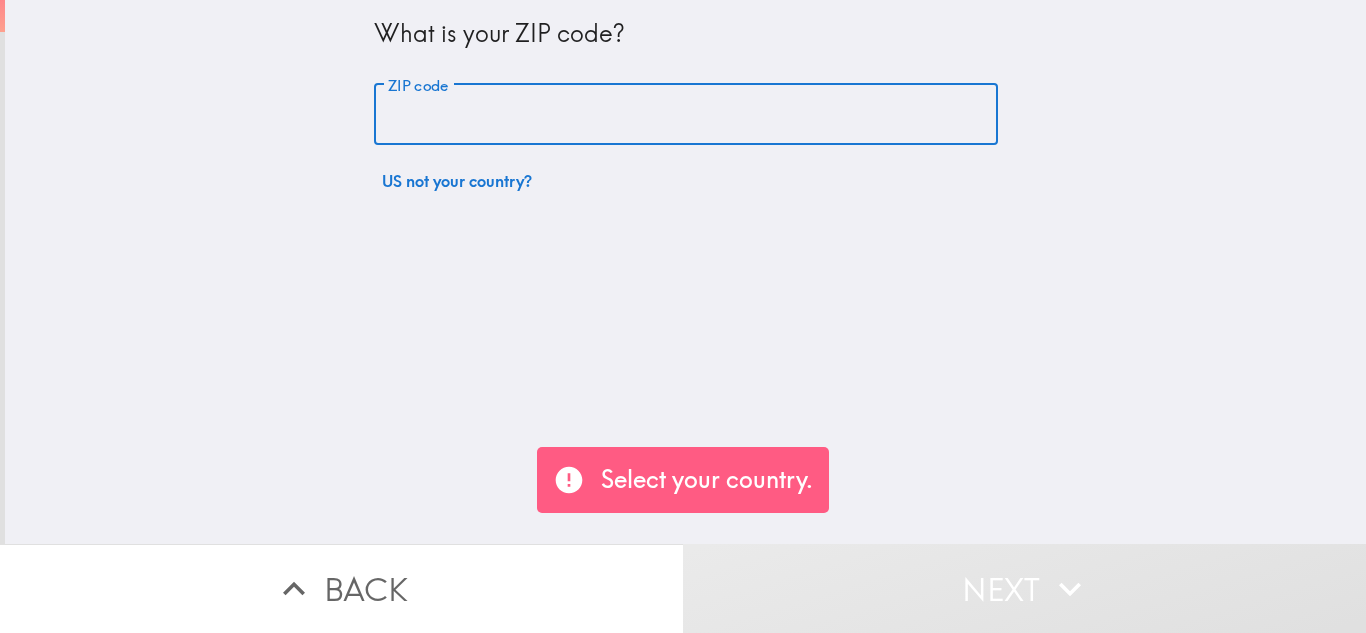 click on "ZIP code" at bounding box center (686, 115) 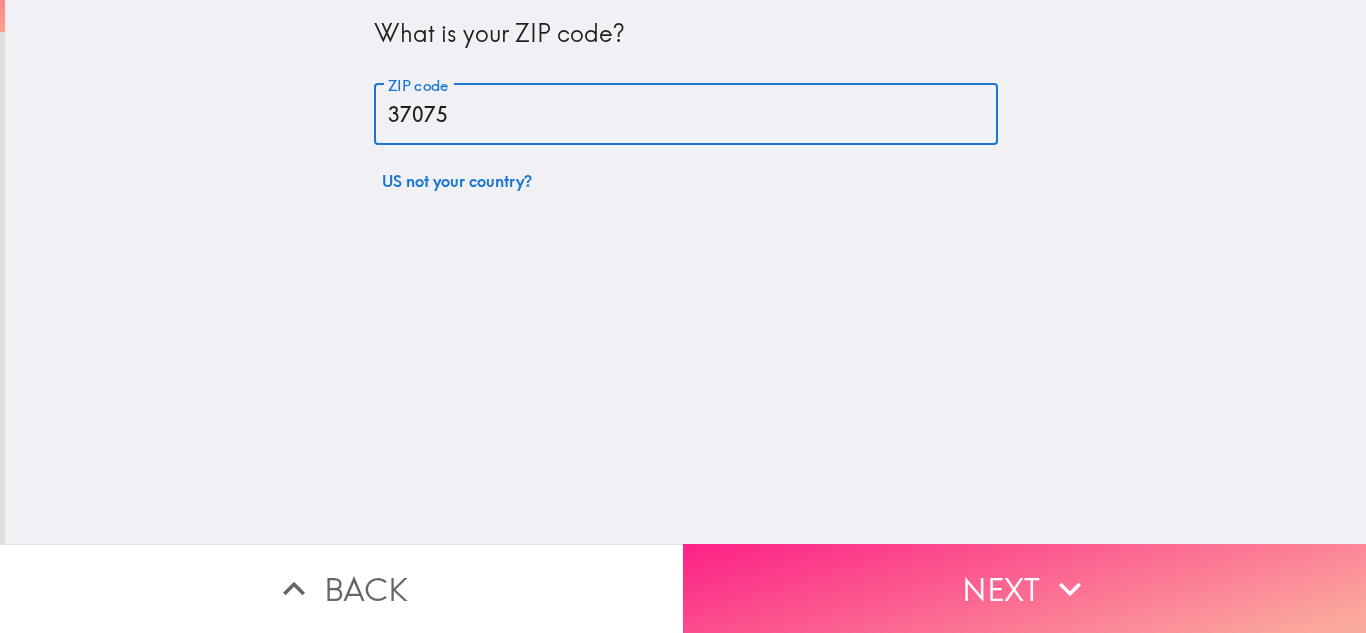 type on "37075" 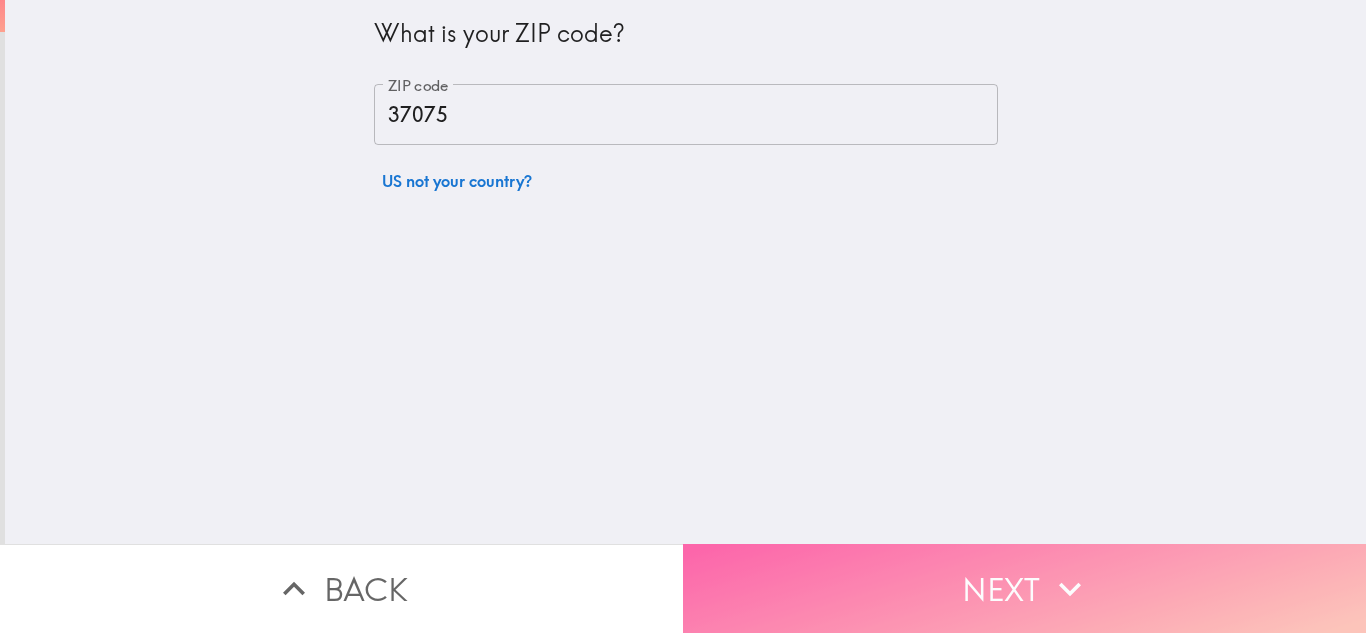click on "Next" at bounding box center [1024, 588] 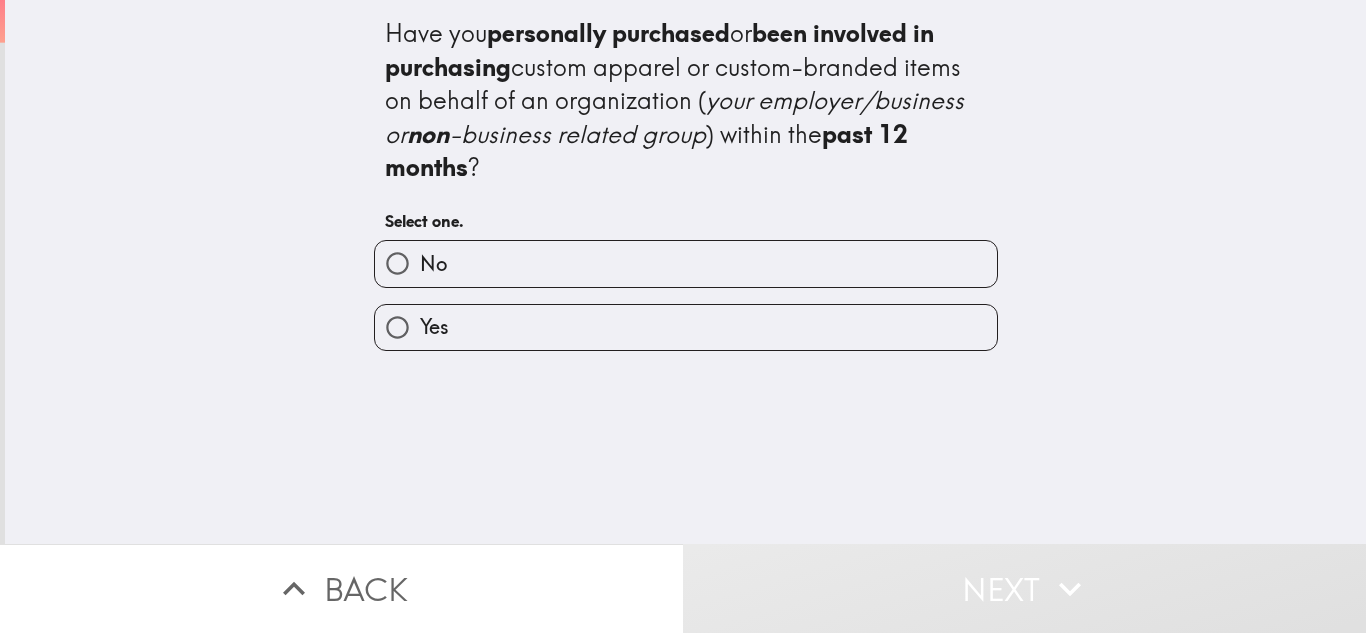 click on "Have you  personally purchased  or  been involved in purchasing  custom apparel or custom-branded items on behalf of an organization ( your employer/business or  non -business related group ) within the  past 12 months ? Select one. No Yes" at bounding box center [685, 272] 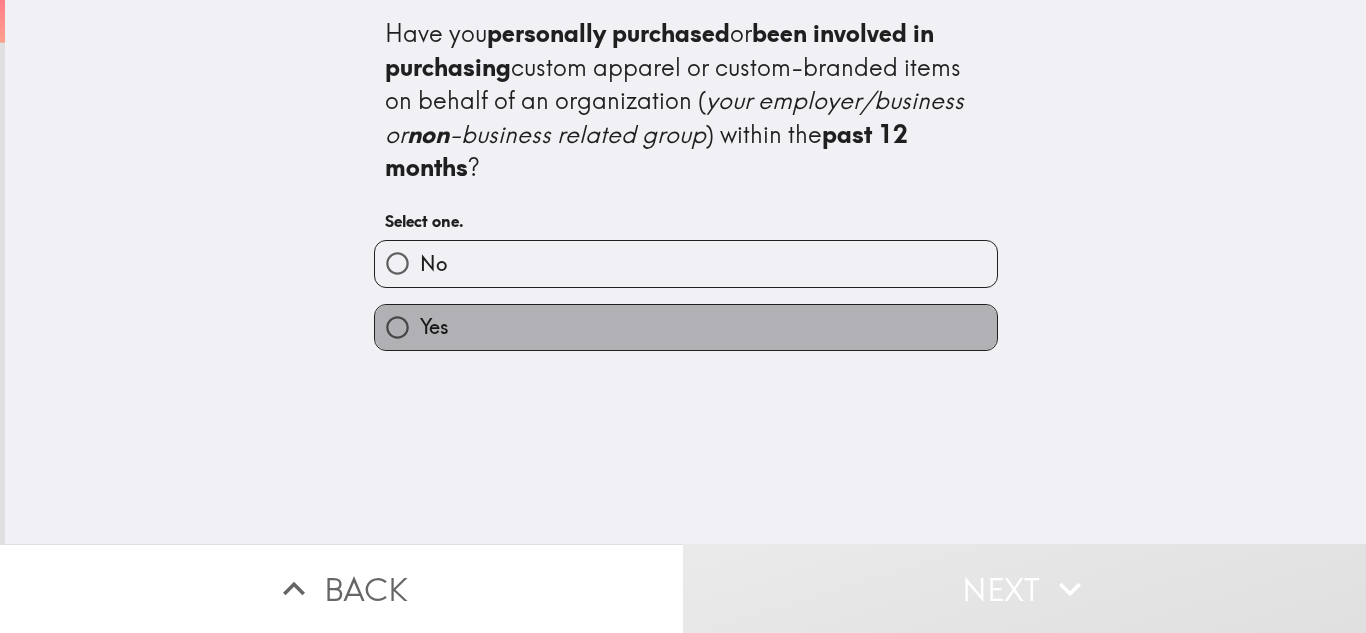 click on "Yes" at bounding box center [686, 327] 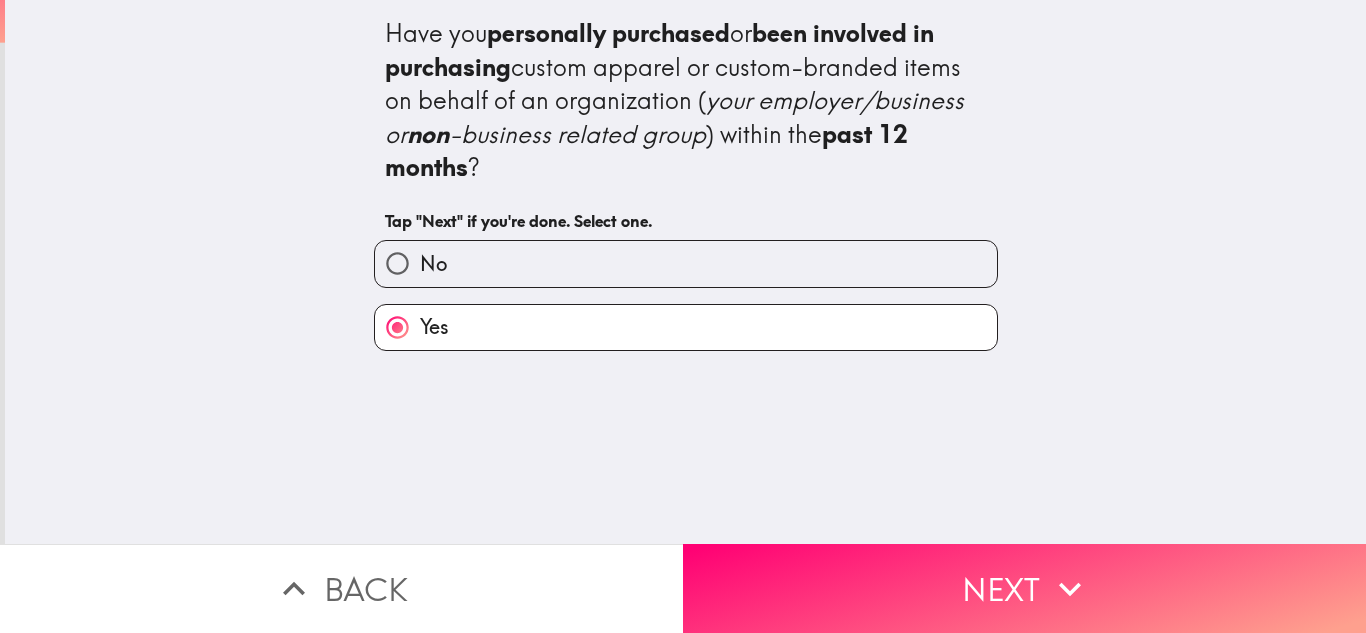 click on "Next" at bounding box center [1024, 588] 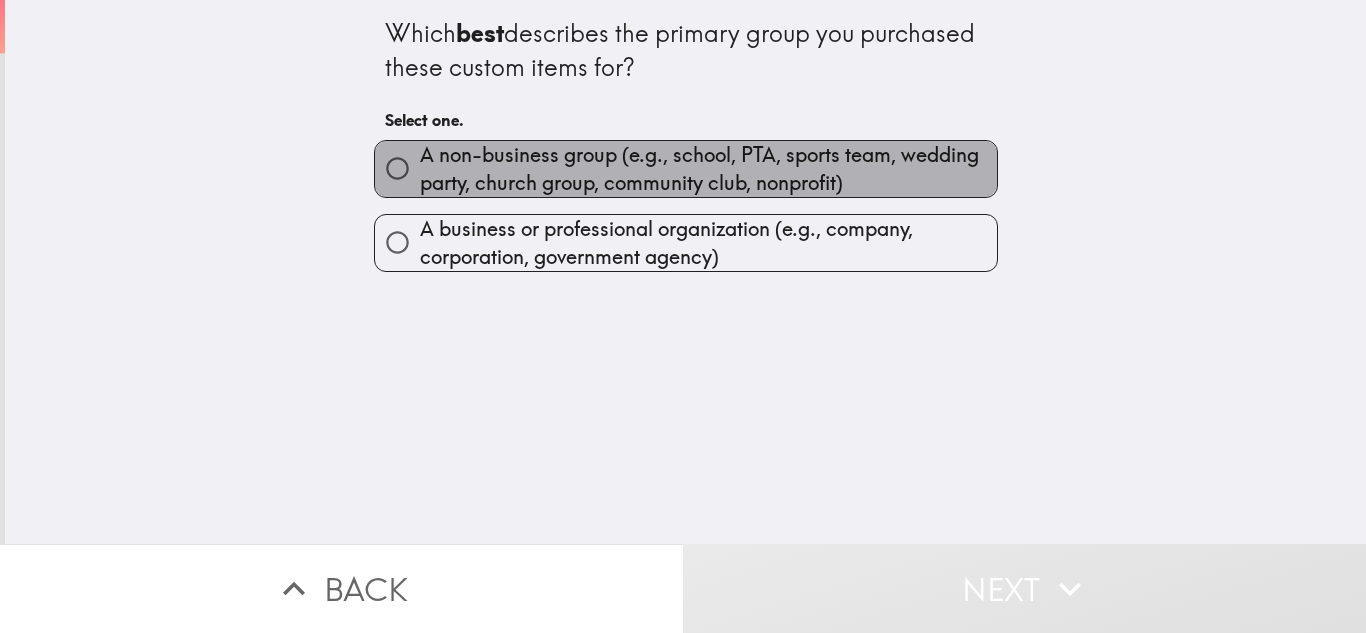 click on "A non-business group (e.g., school, PTA, sports team, wedding party, church group, community club, nonprofit)" at bounding box center [708, 169] 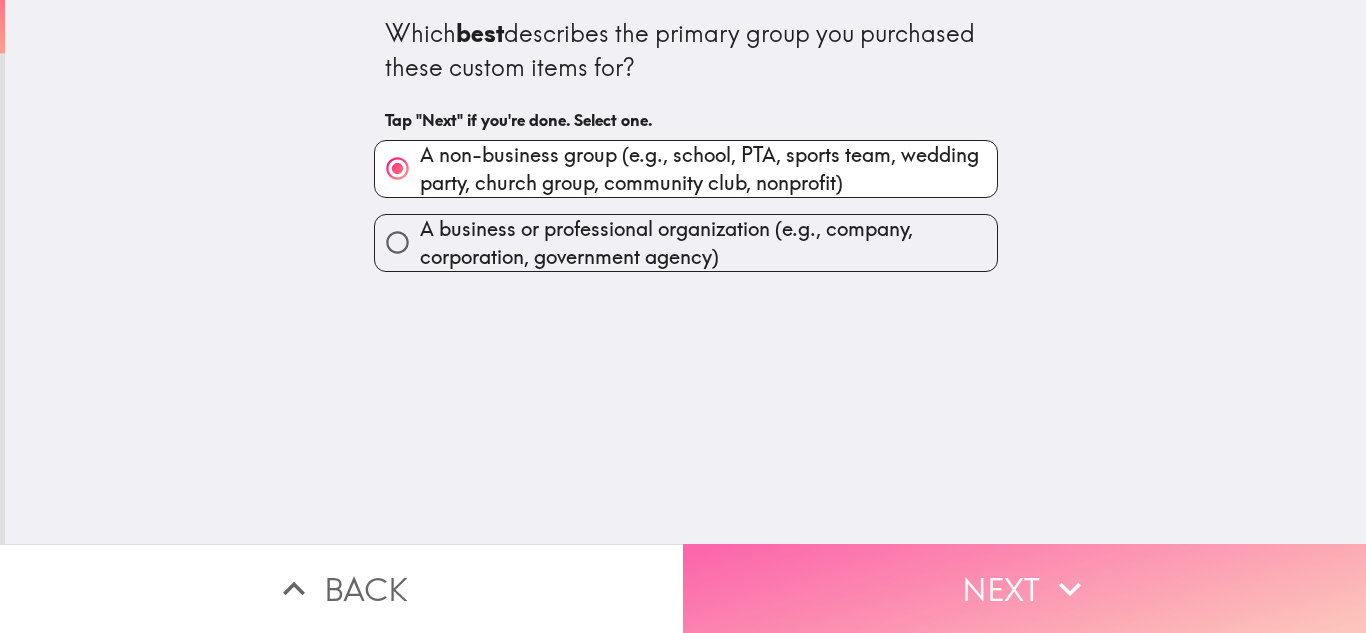 click on "Next" at bounding box center (1024, 588) 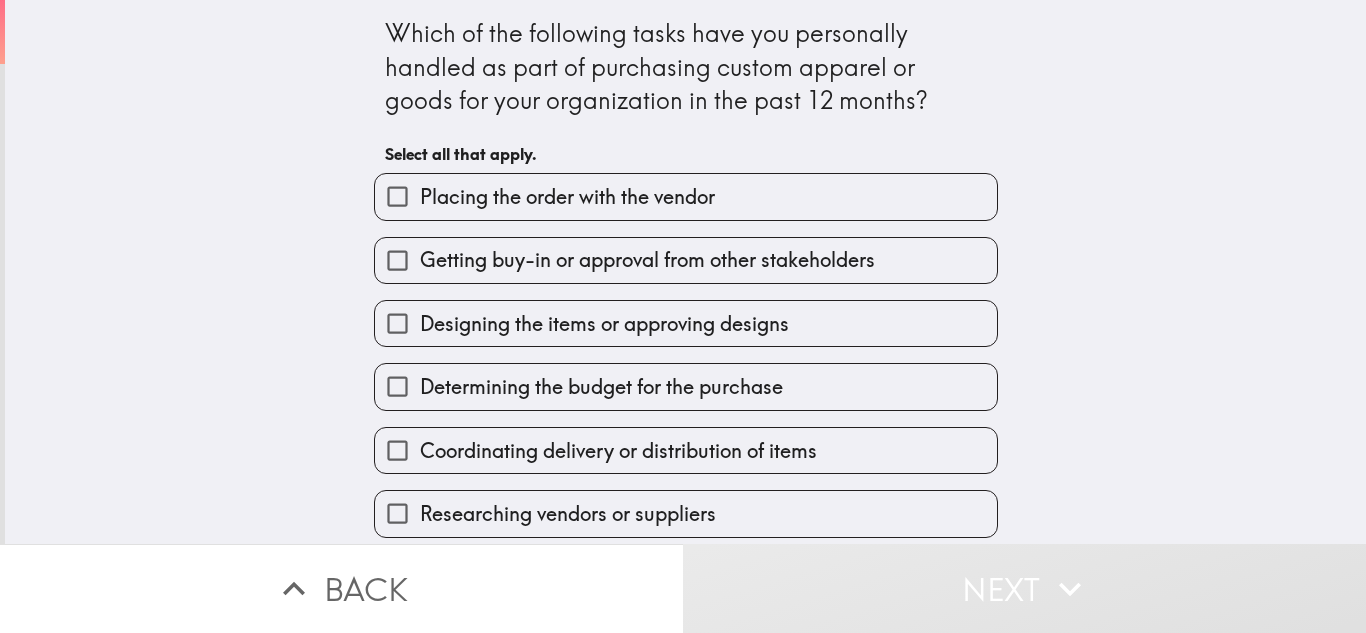 drag, startPoint x: 781, startPoint y: 193, endPoint x: 775, endPoint y: 230, distance: 37.48333 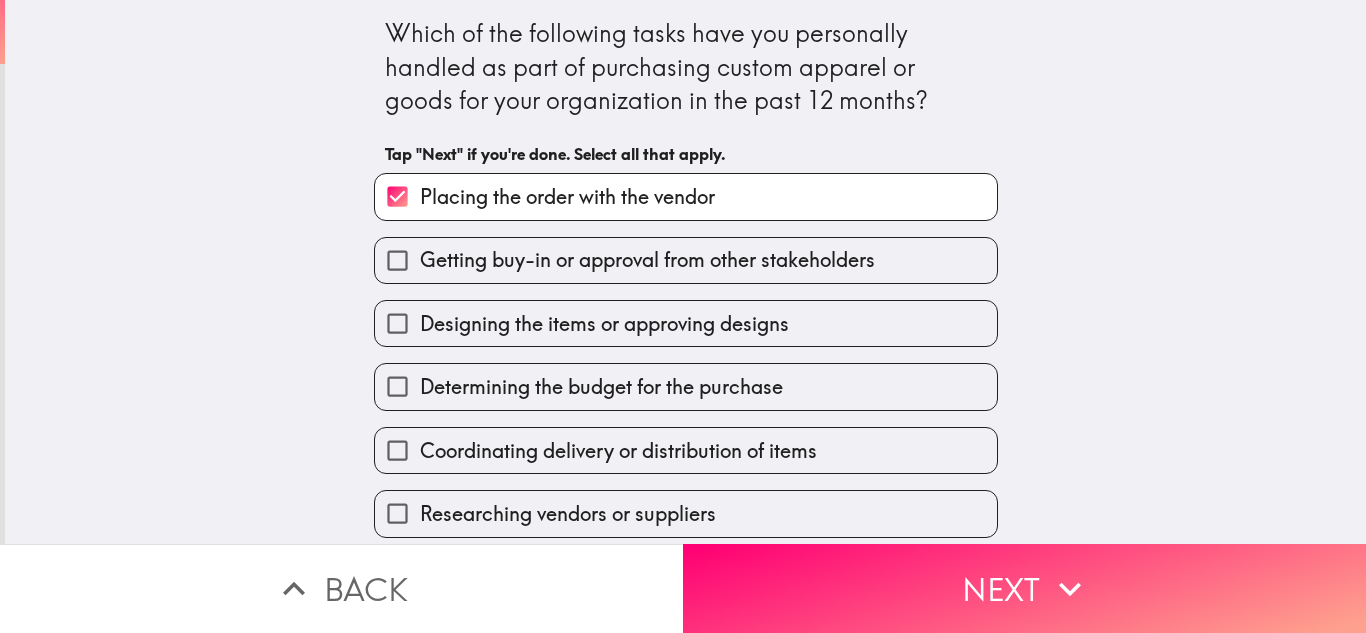 click on "Getting buy-in or approval from other stakeholders" at bounding box center (647, 260) 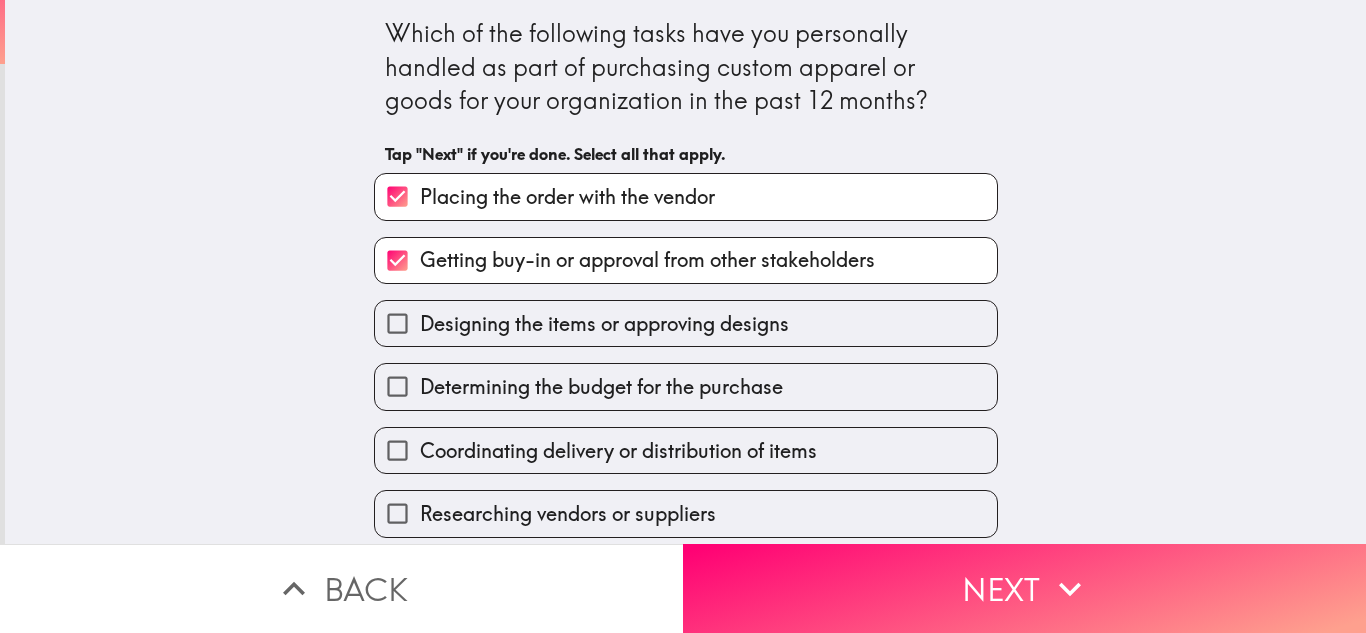 click on "Designing the items or approving designs" at bounding box center [604, 324] 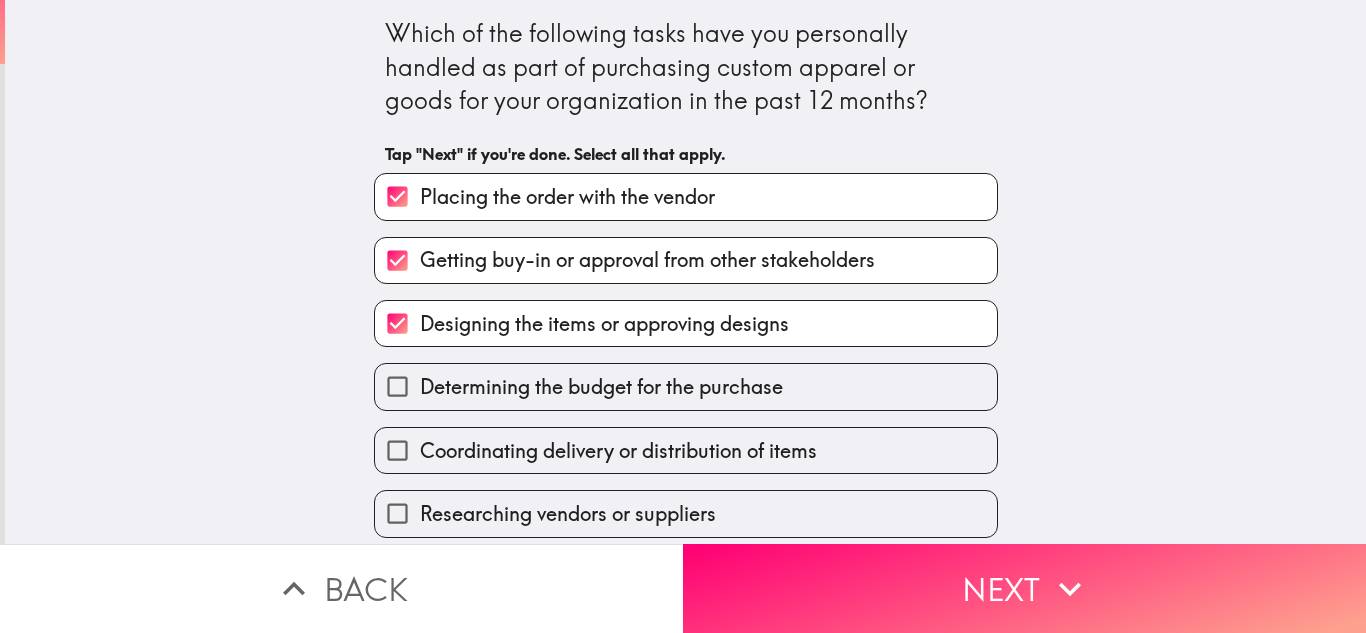 click on "Determining the budget for the purchase" at bounding box center [601, 387] 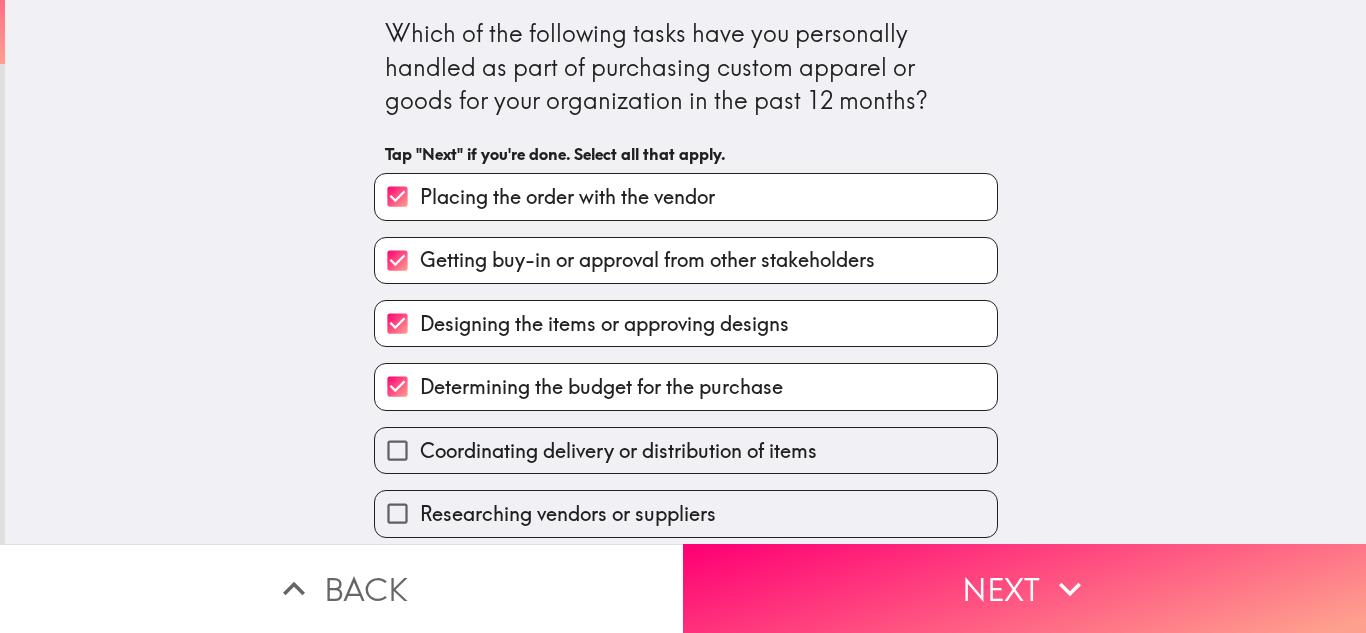 click on "Coordinating delivery or distribution of items" at bounding box center [686, 450] 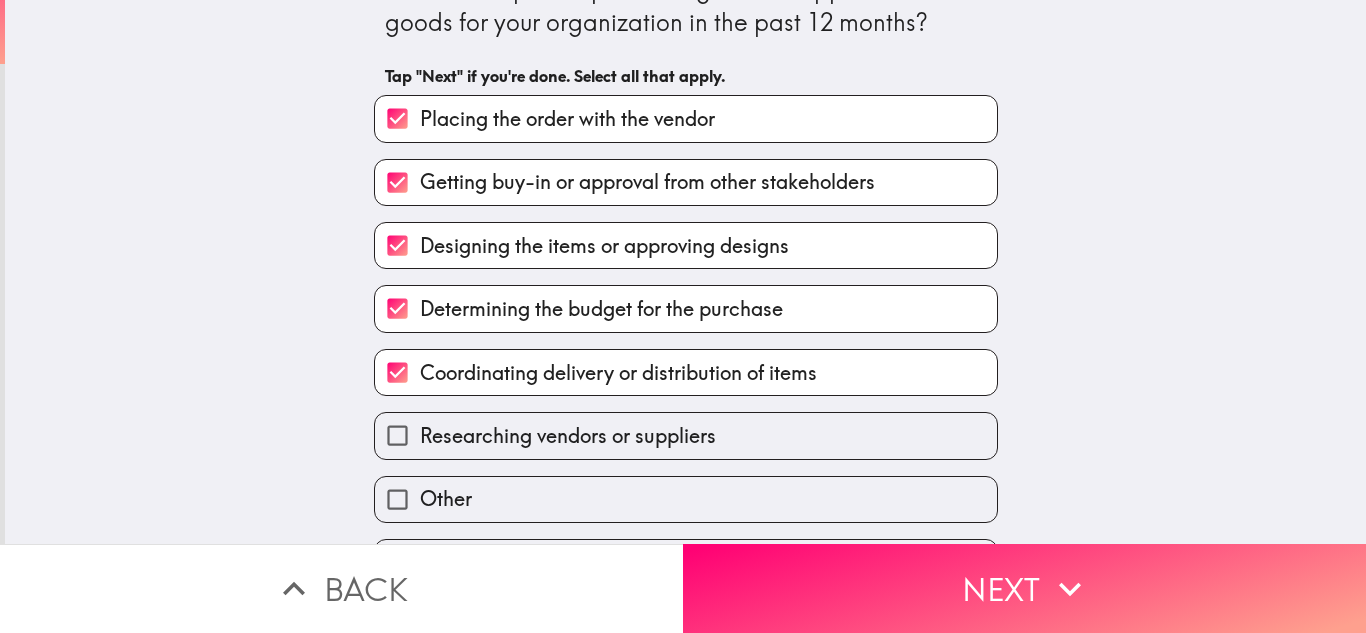 scroll, scrollTop: 146, scrollLeft: 0, axis: vertical 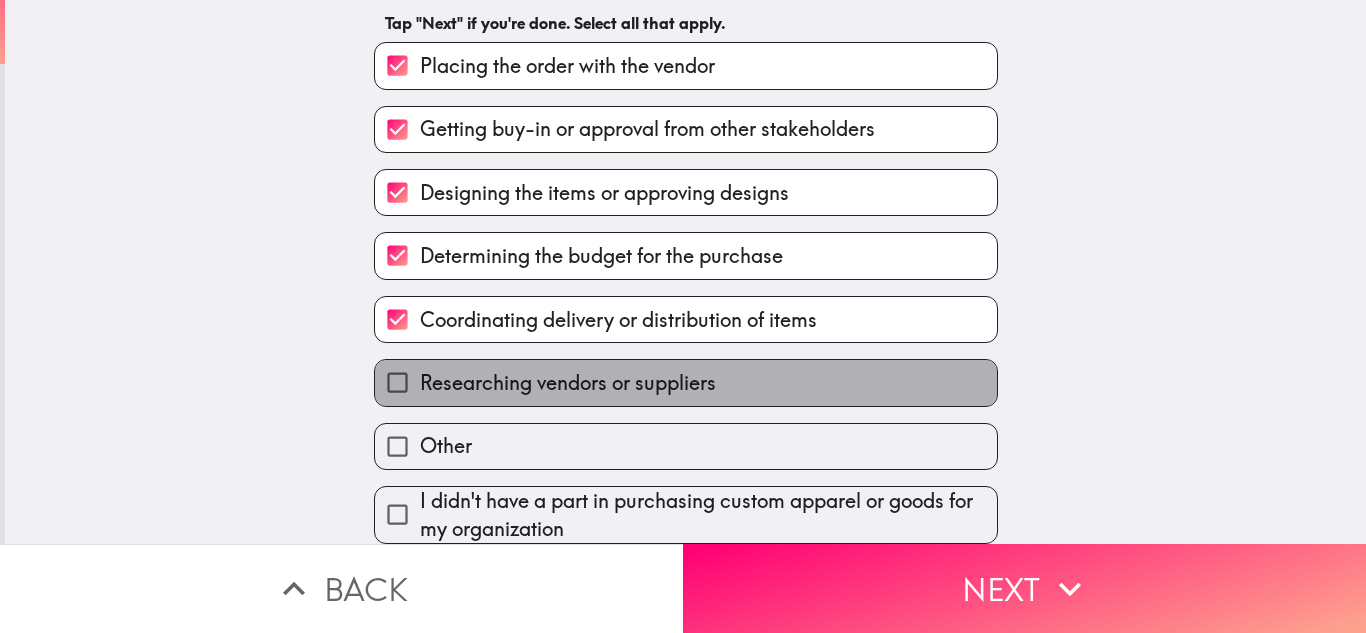 drag, startPoint x: 659, startPoint y: 364, endPoint x: 651, endPoint y: 416, distance: 52.611786 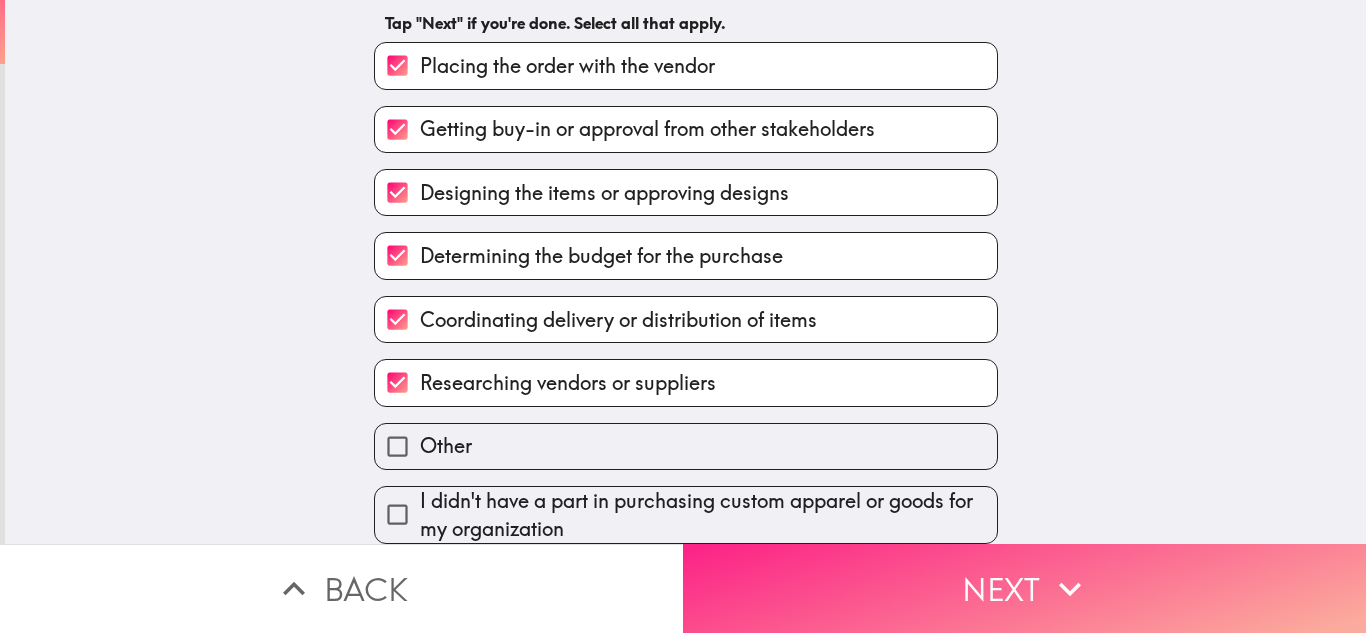 click on "Next" at bounding box center [1024, 588] 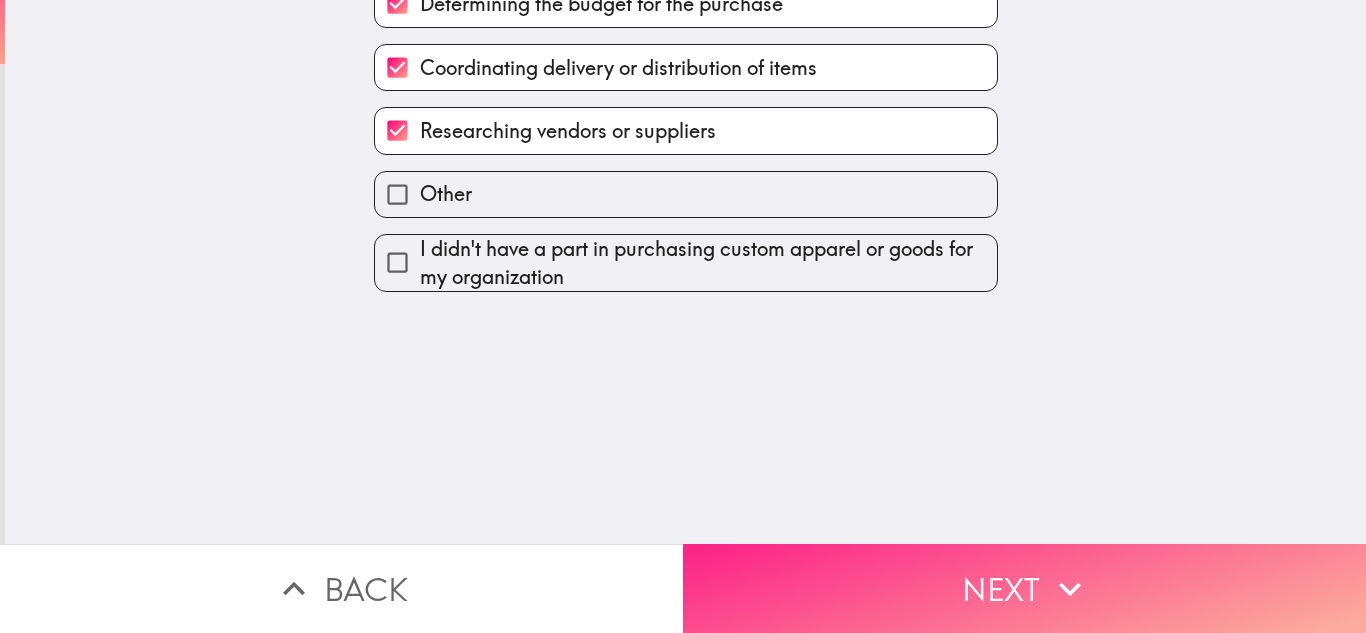 scroll, scrollTop: 0, scrollLeft: 0, axis: both 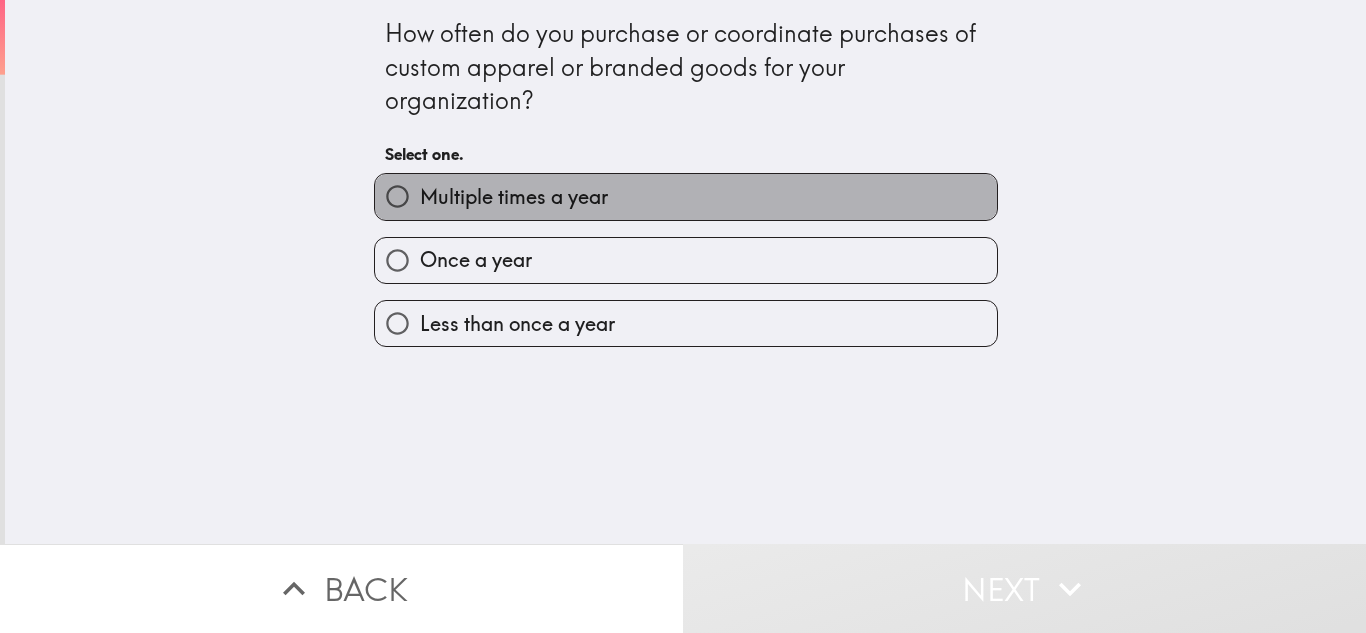click on "Multiple times a year" at bounding box center [686, 196] 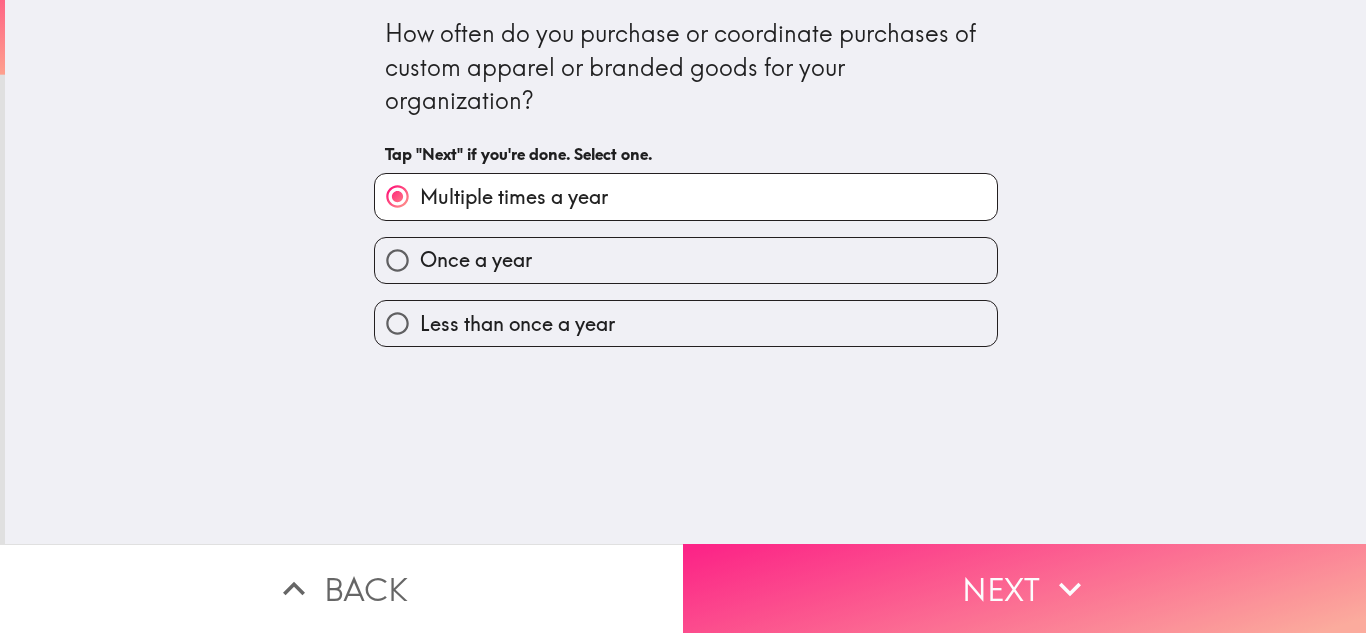 click on "Next" at bounding box center (1024, 588) 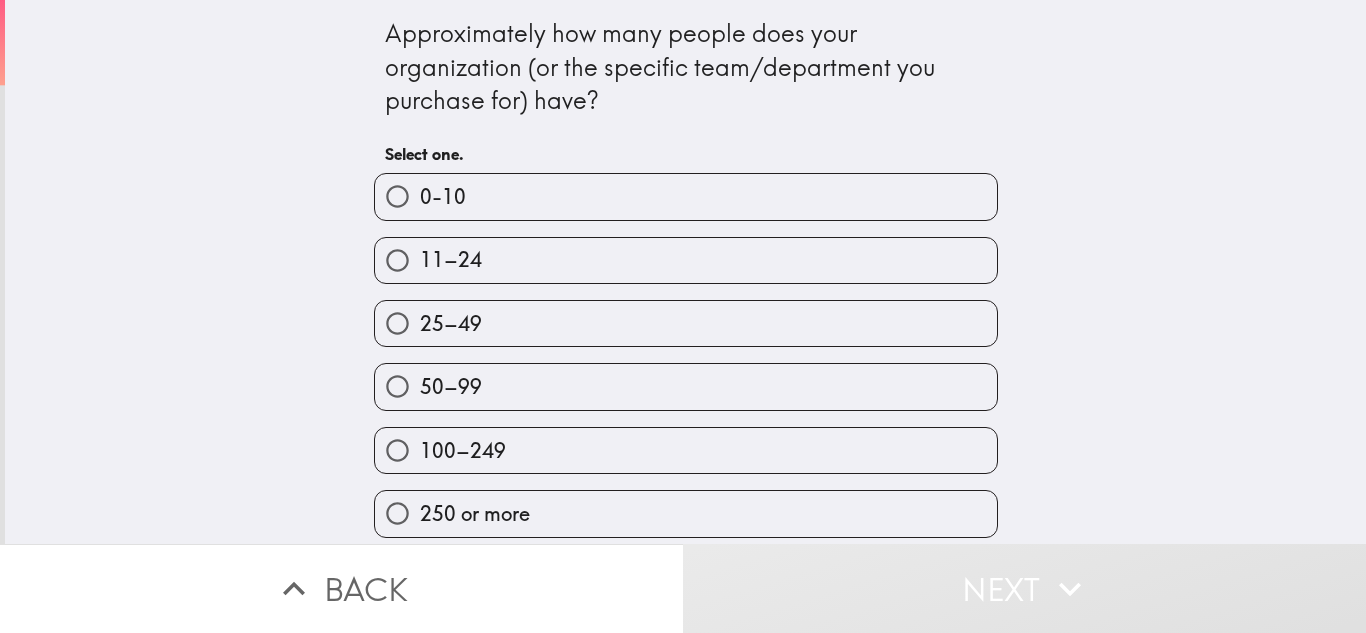 scroll, scrollTop: 9, scrollLeft: 0, axis: vertical 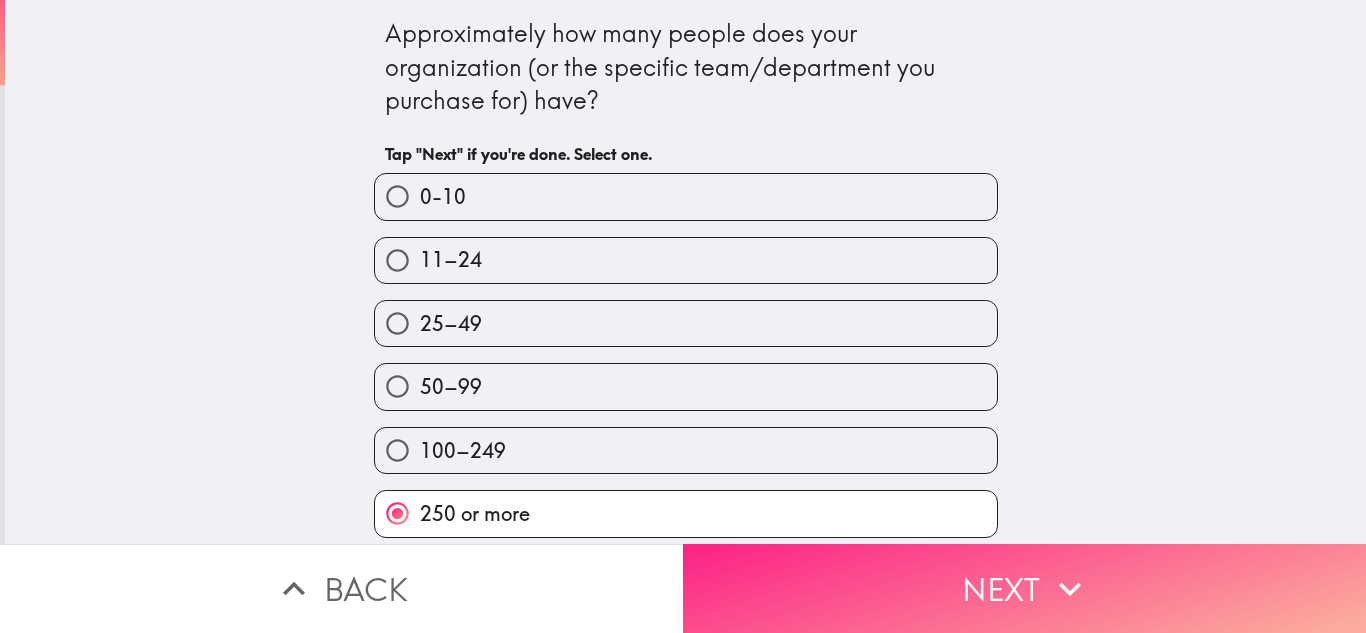 click on "Next" at bounding box center [1024, 588] 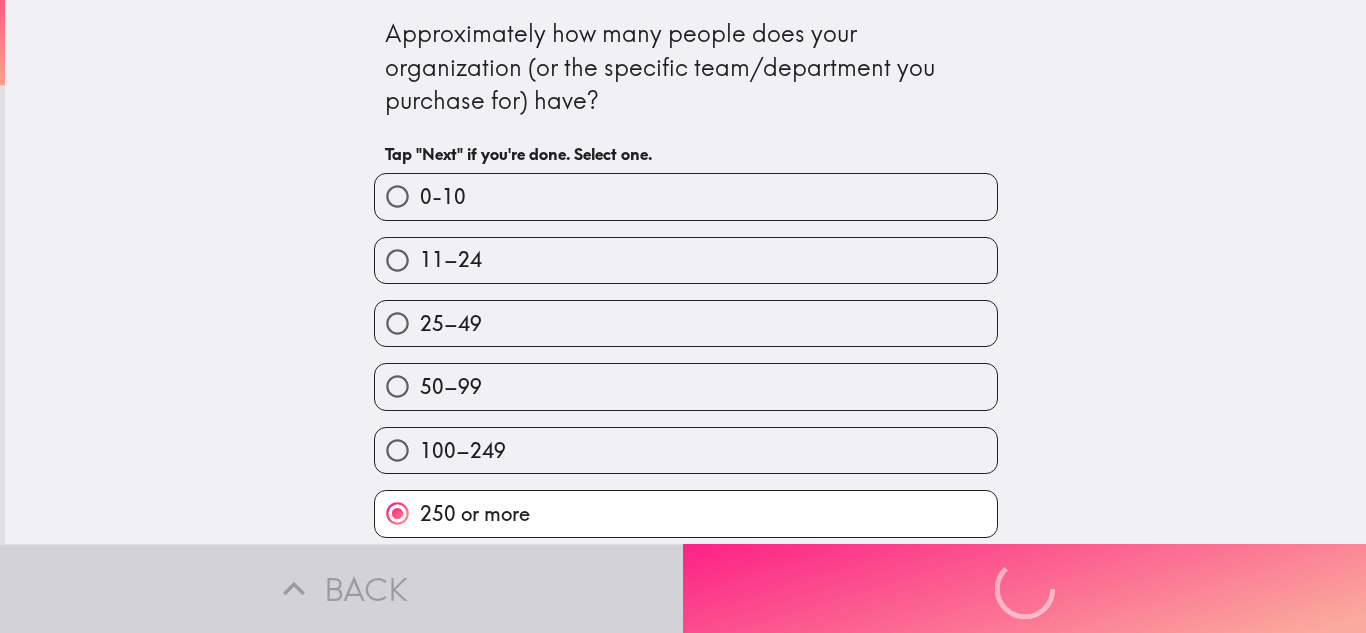 scroll, scrollTop: 0, scrollLeft: 0, axis: both 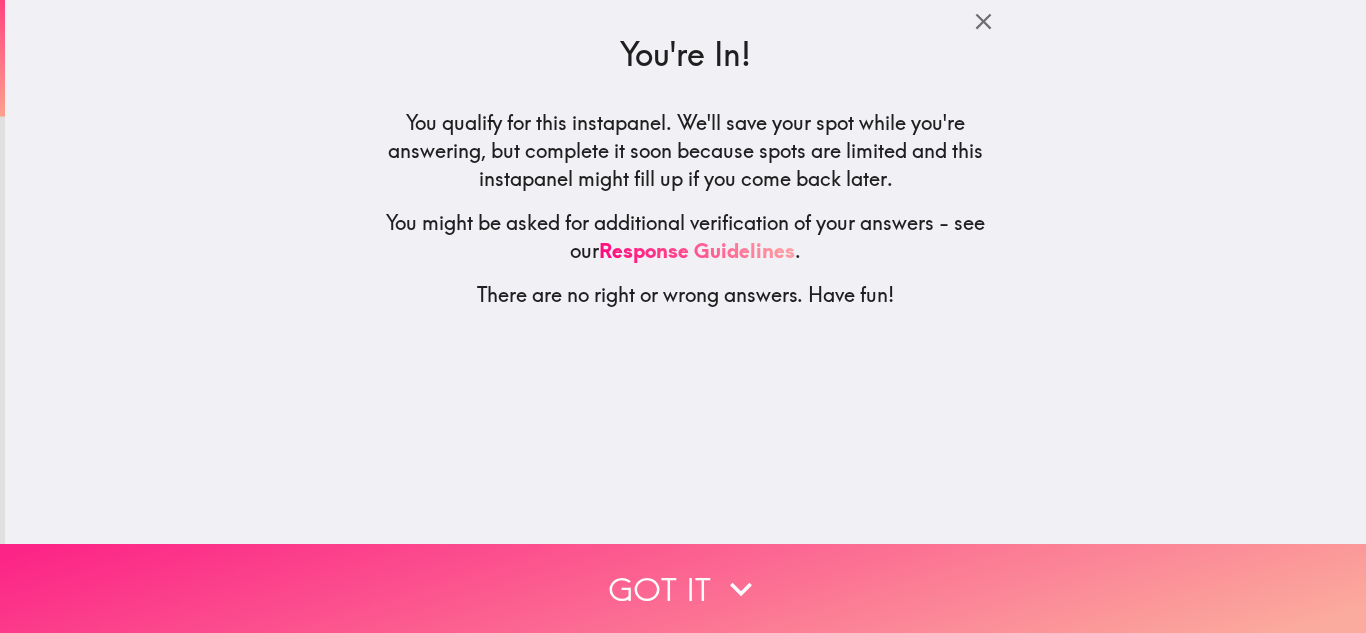 click 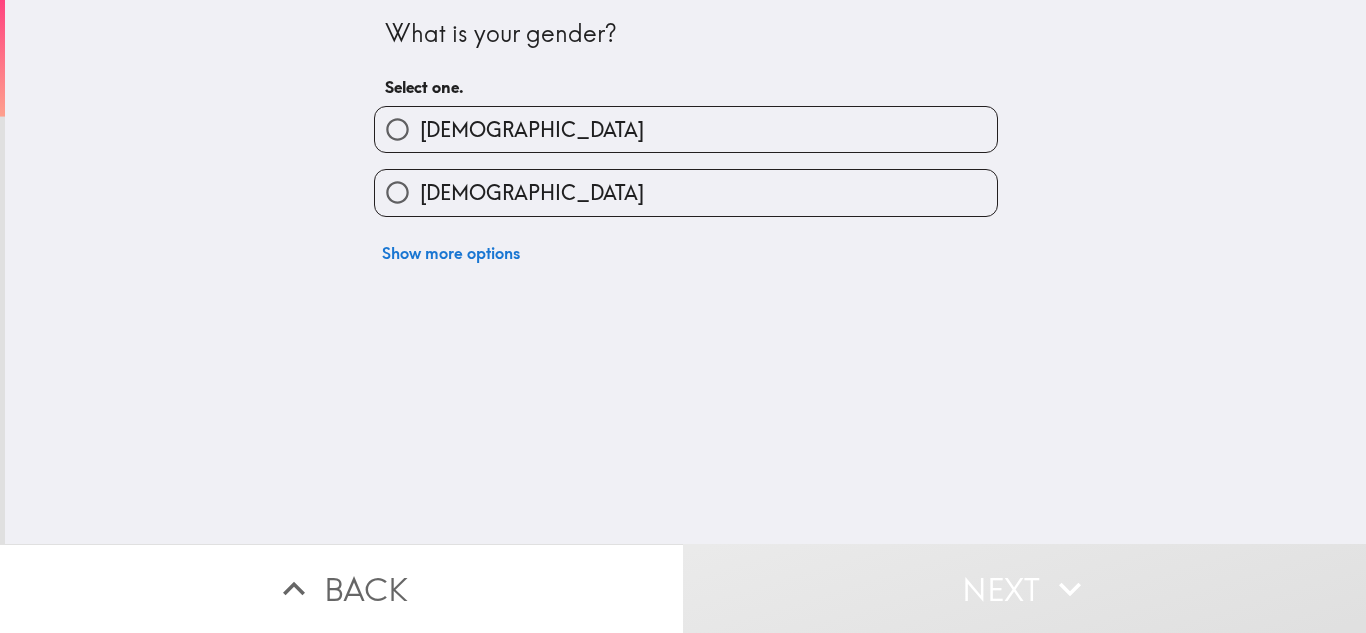 click on "[DEMOGRAPHIC_DATA]" at bounding box center [686, 129] 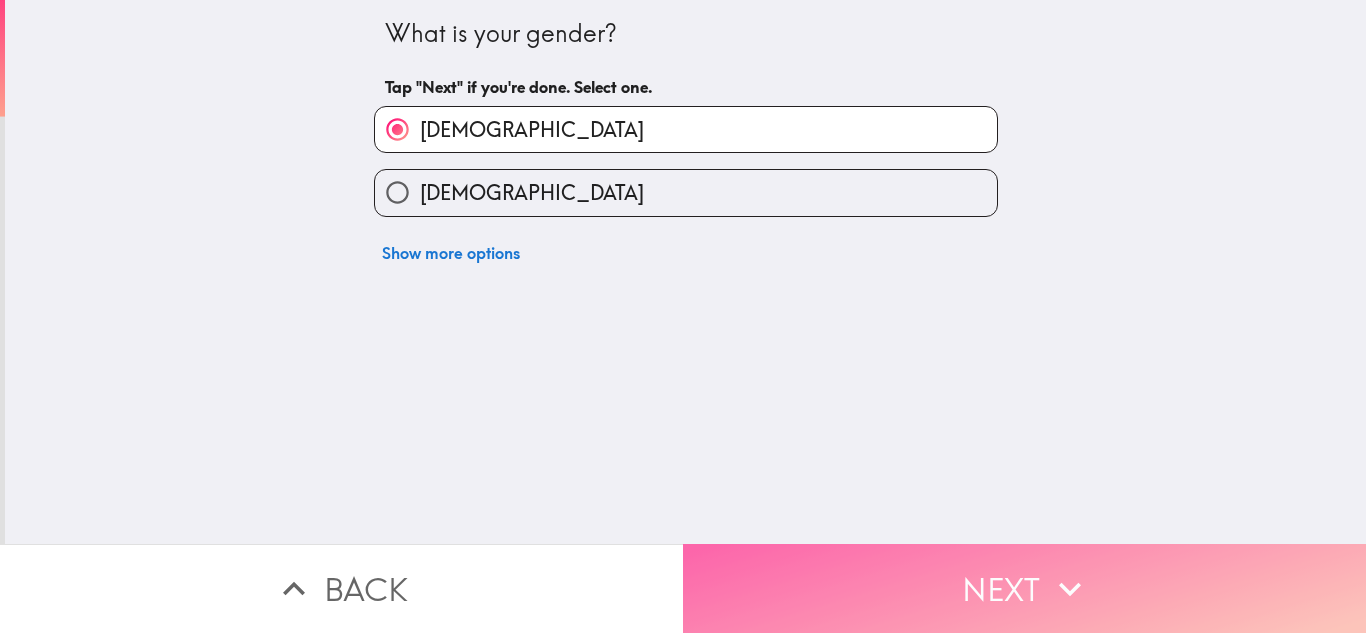 click on "Next" at bounding box center [1024, 588] 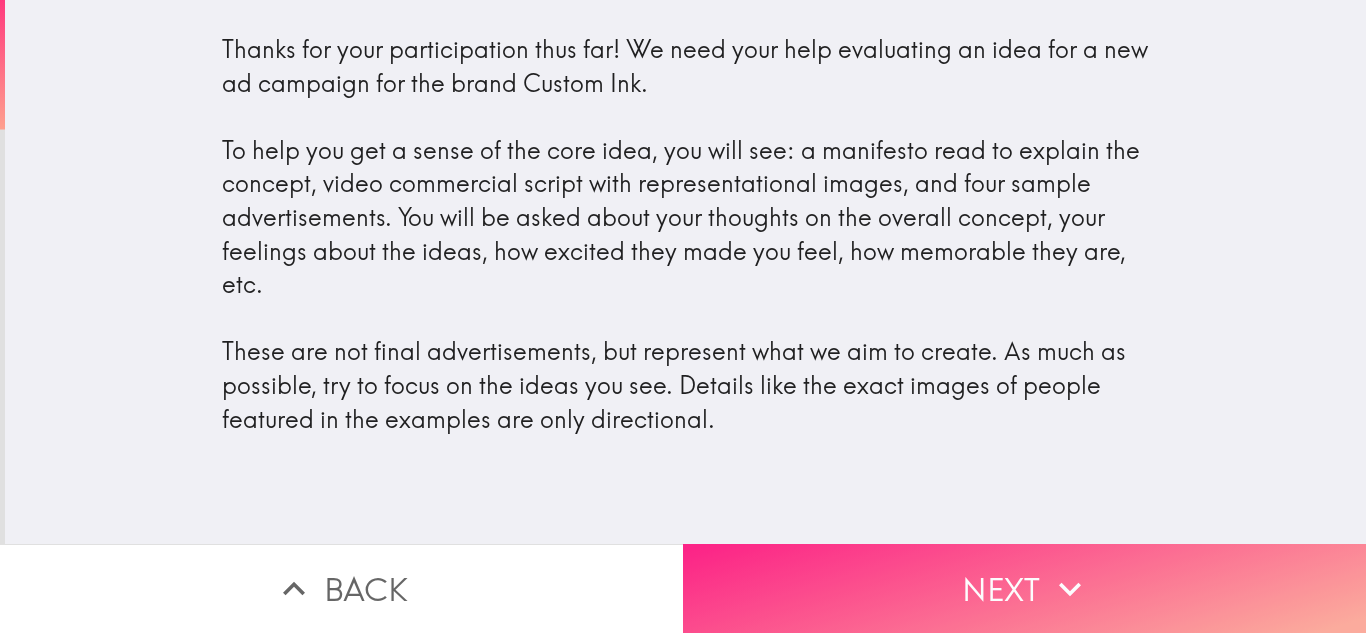 click on "Next" at bounding box center [1024, 588] 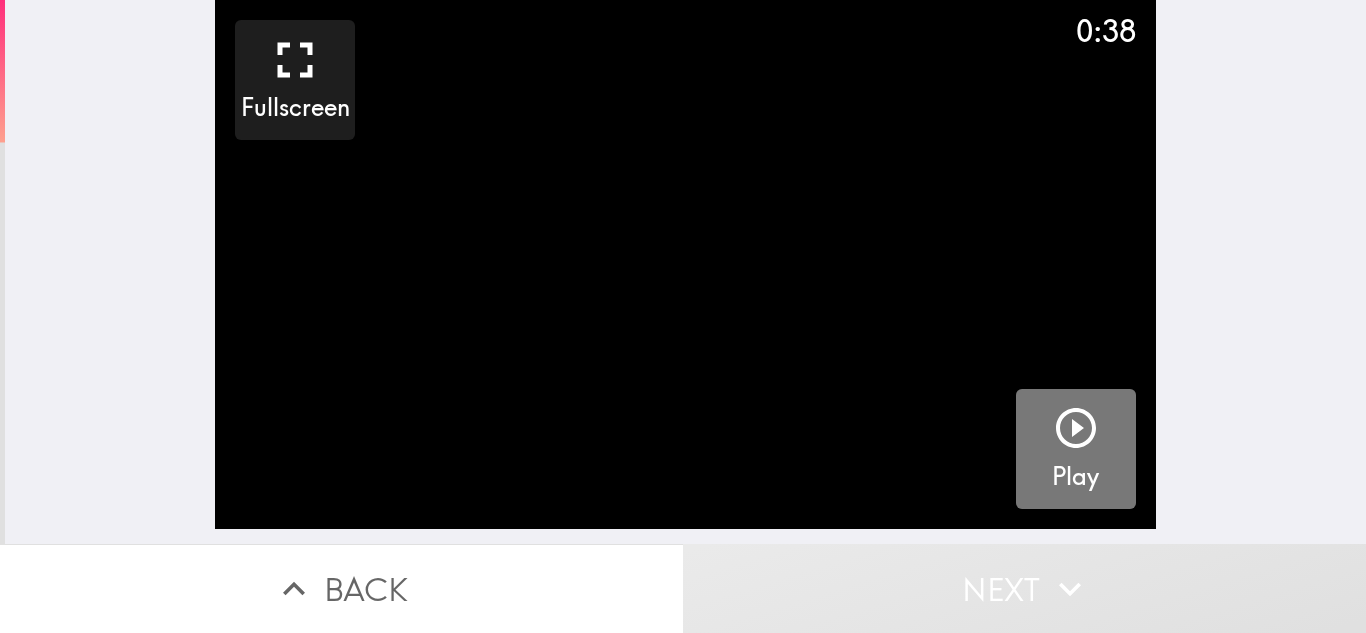 click 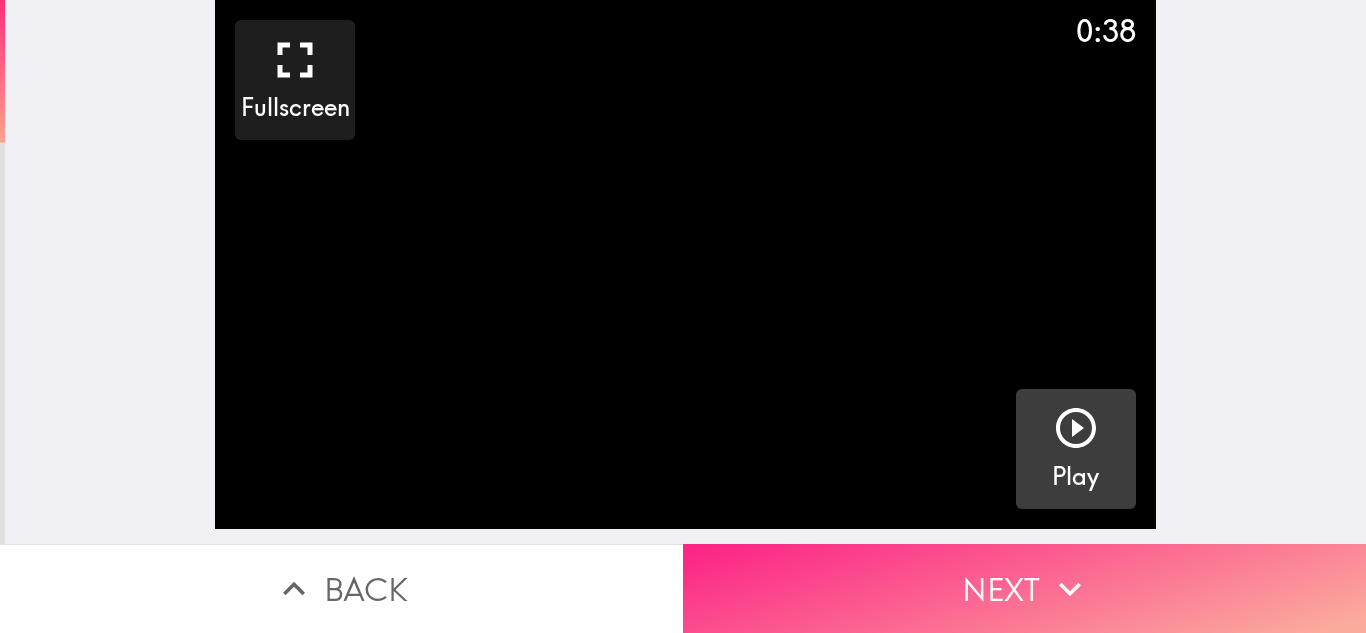 click on "Next" at bounding box center [1024, 588] 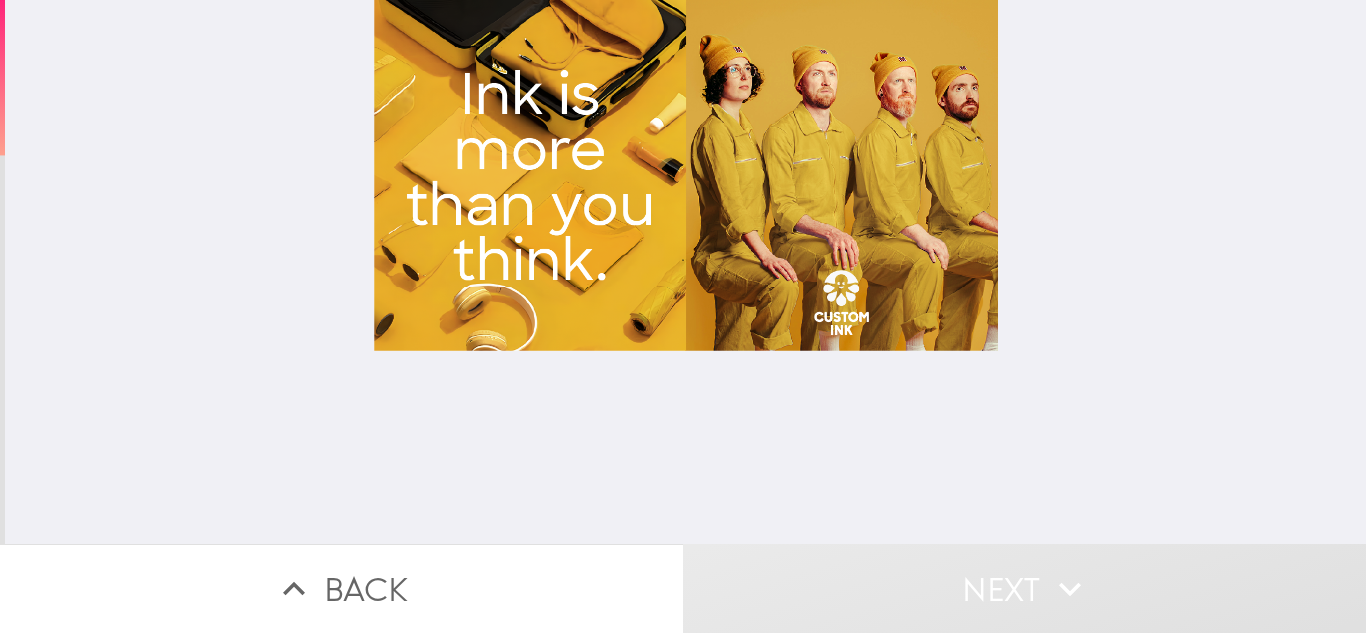 click at bounding box center [686, 272] 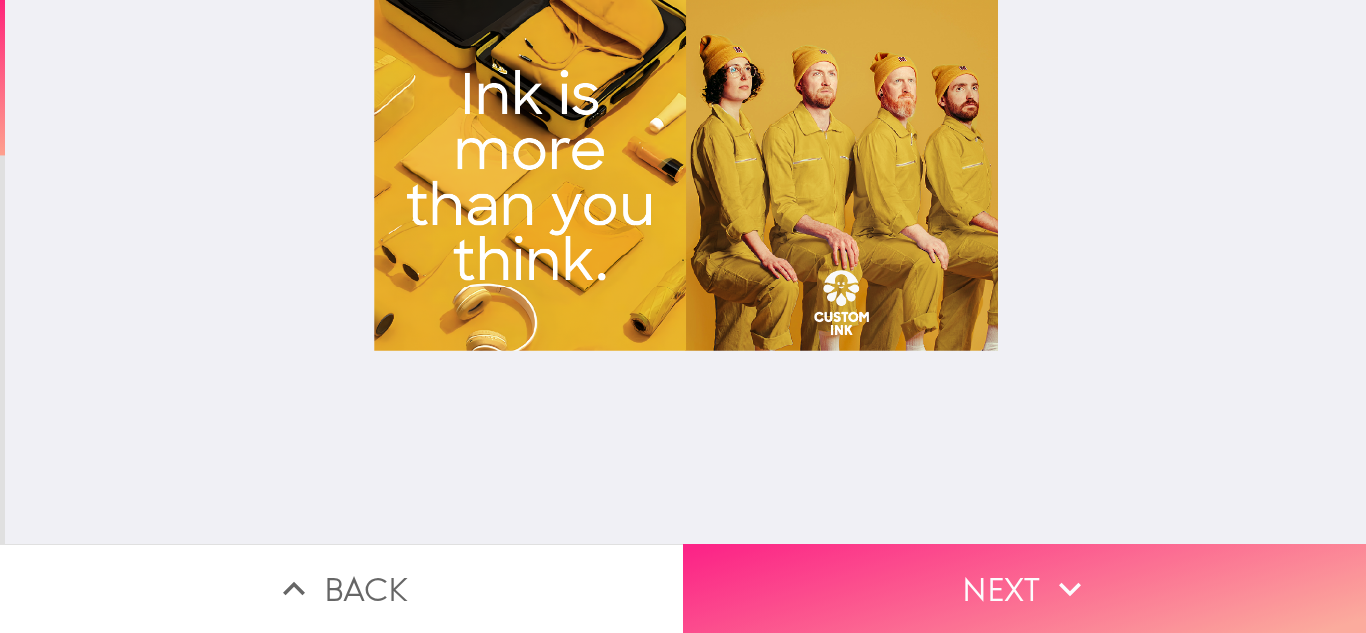 click on "Next" at bounding box center [1024, 588] 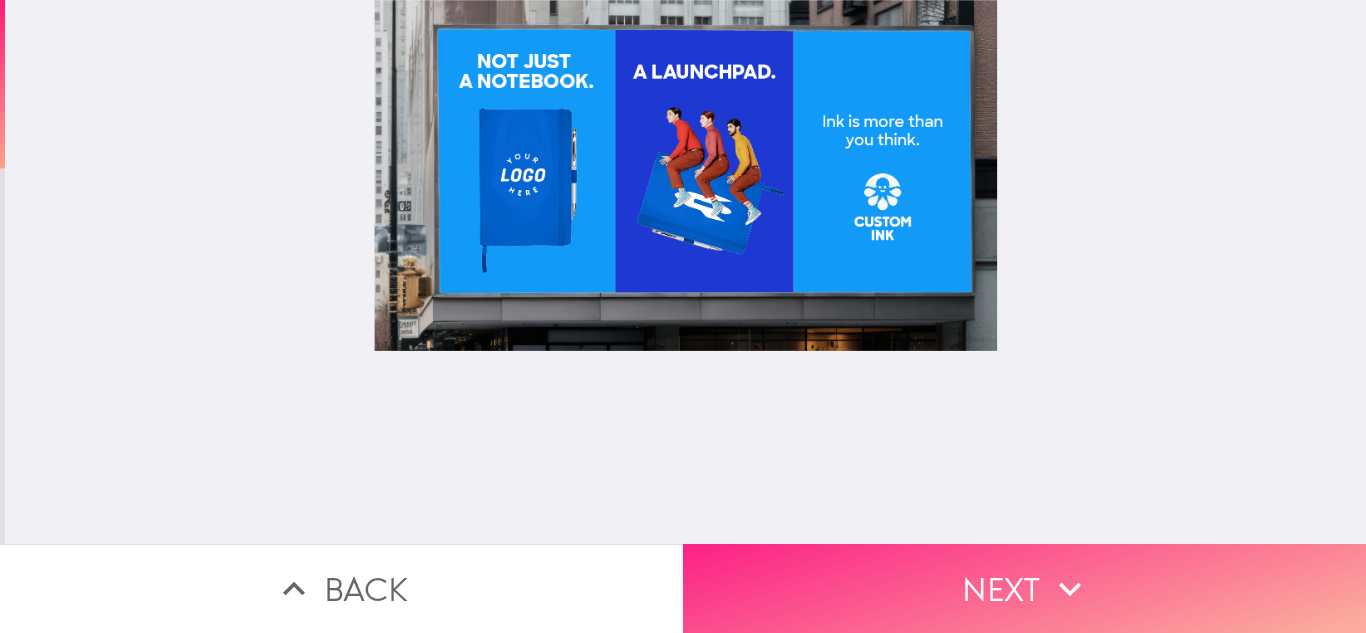 click on "Next" at bounding box center [1024, 588] 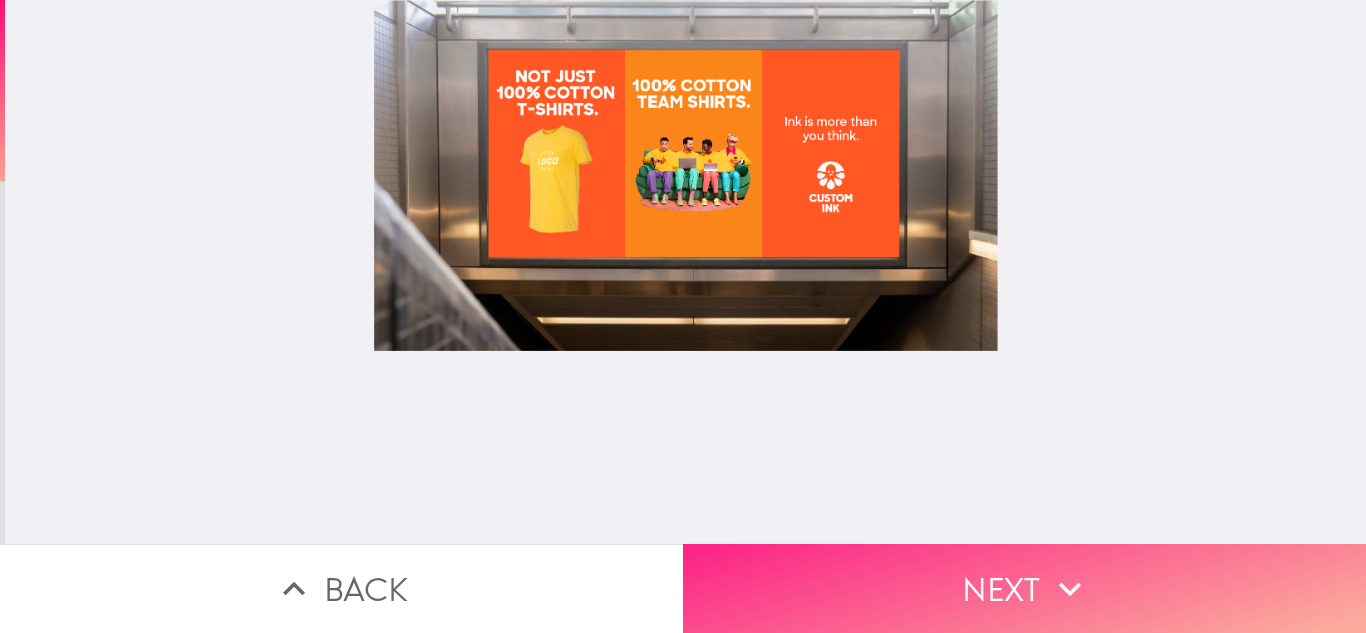 click on "Next" at bounding box center [1024, 588] 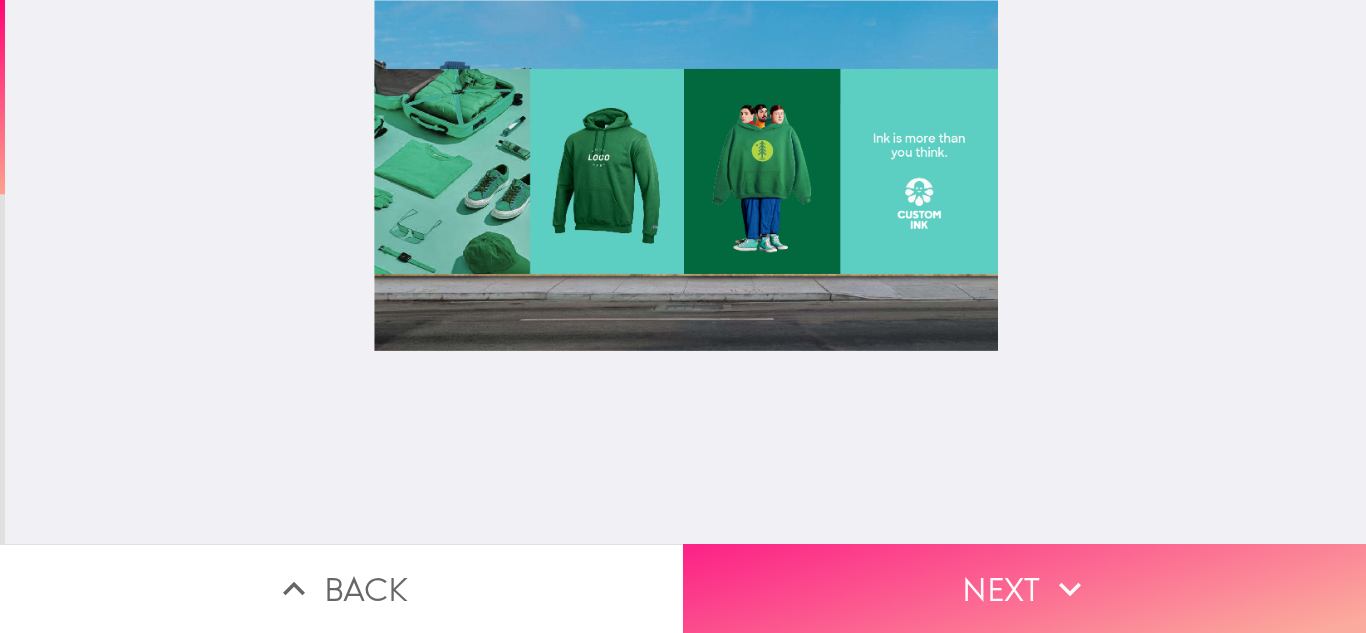 click on "Next" at bounding box center [1024, 588] 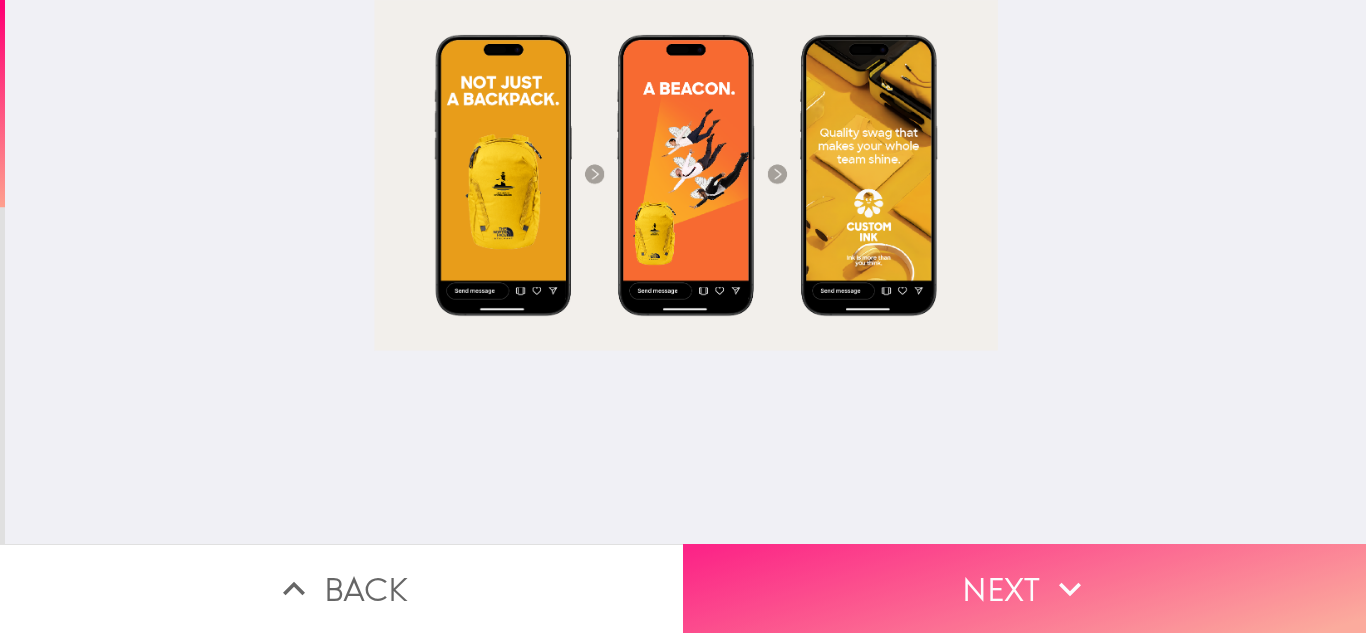 click on "Next" at bounding box center (1024, 588) 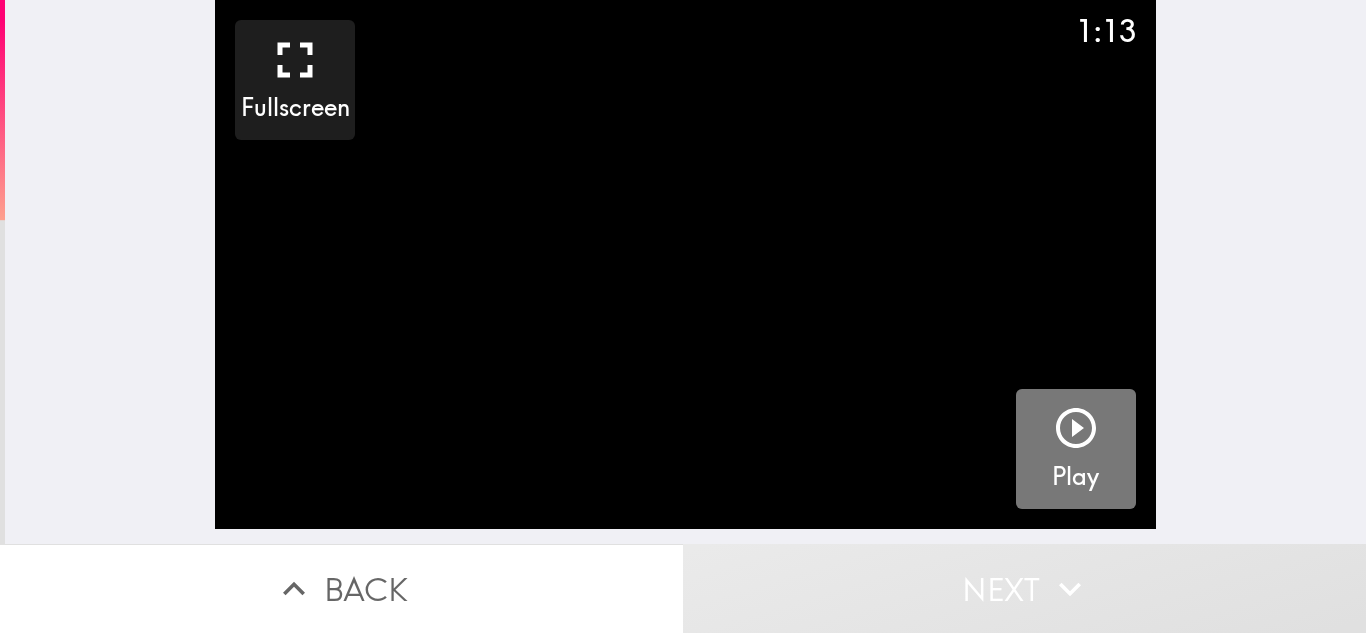 click 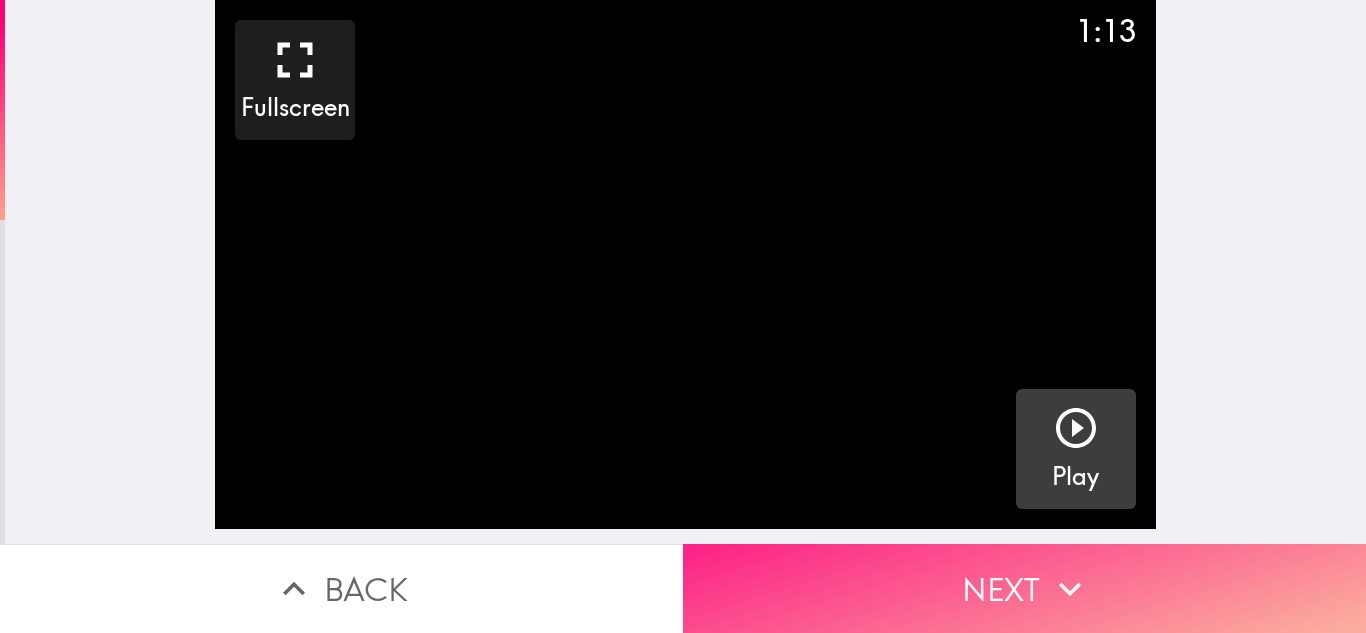 click on "Next" at bounding box center [1024, 588] 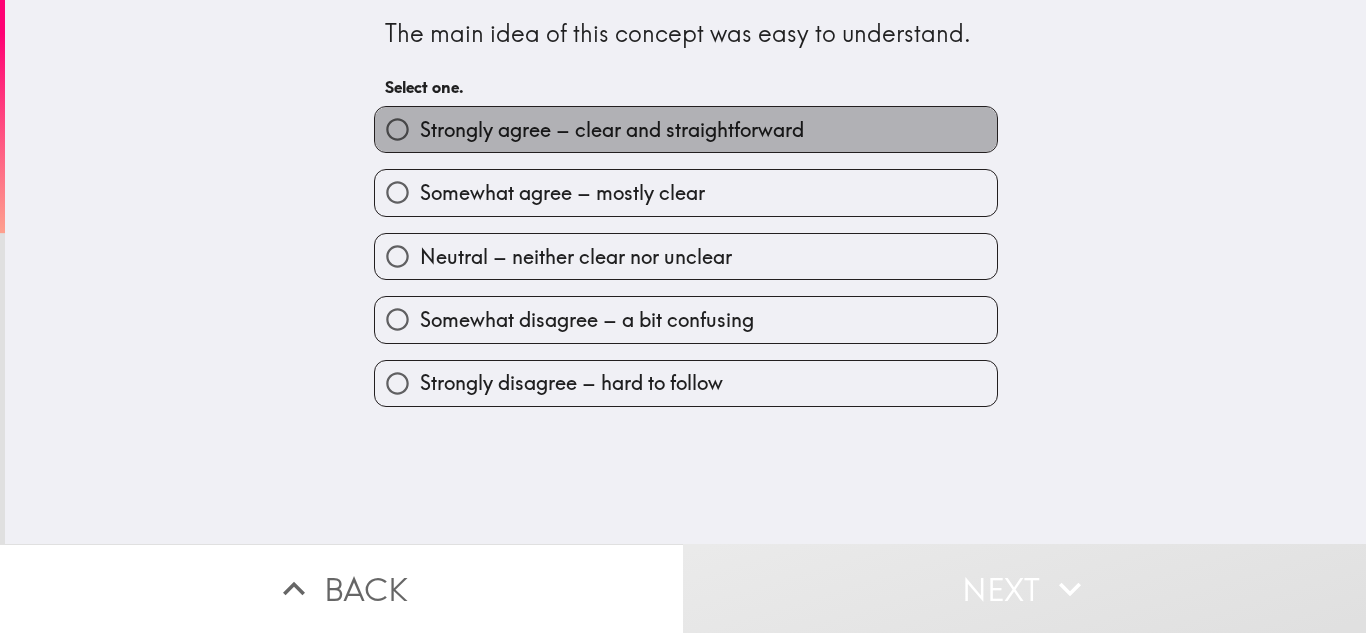 click on "Strongly agree – clear and straightforward" at bounding box center (612, 130) 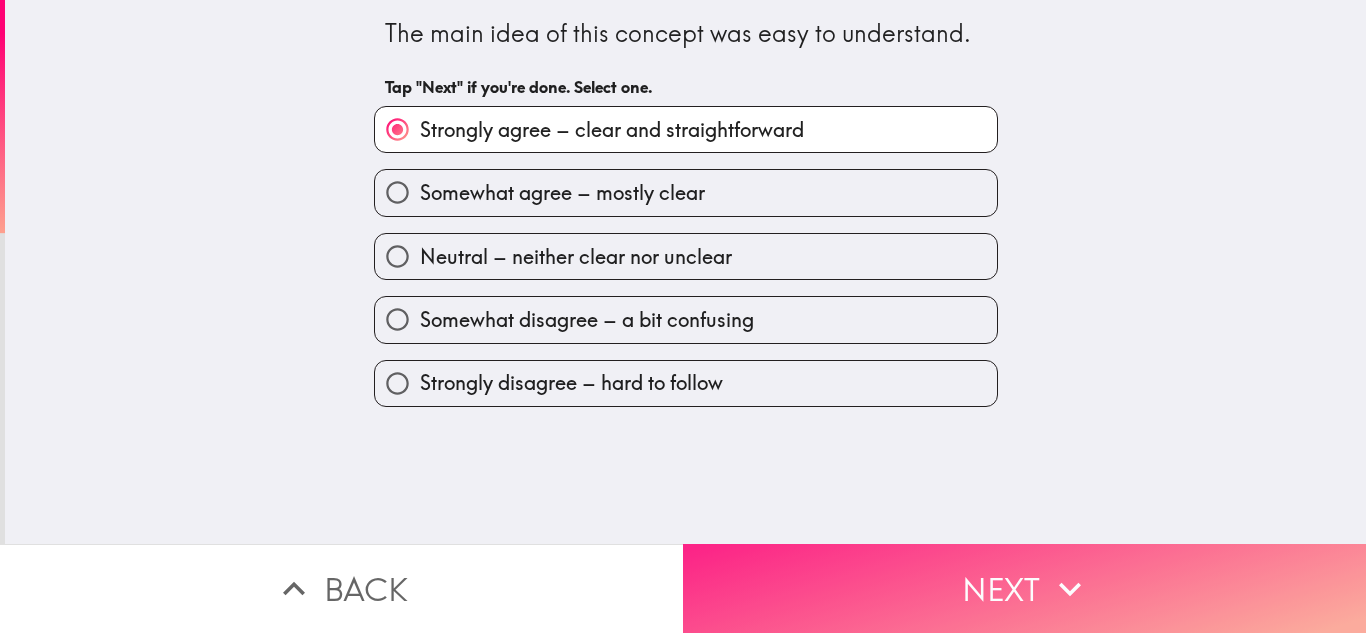click on "Next" at bounding box center [1024, 588] 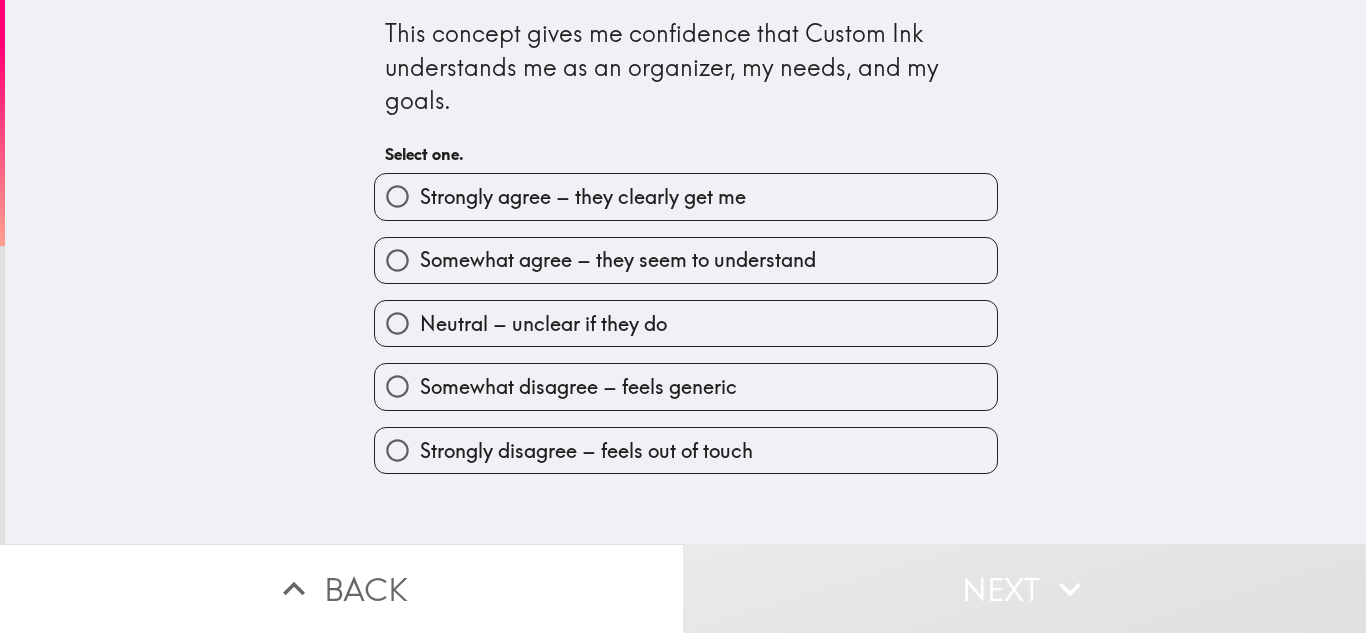 click on "Strongly agree – they clearly get me" at bounding box center [686, 196] 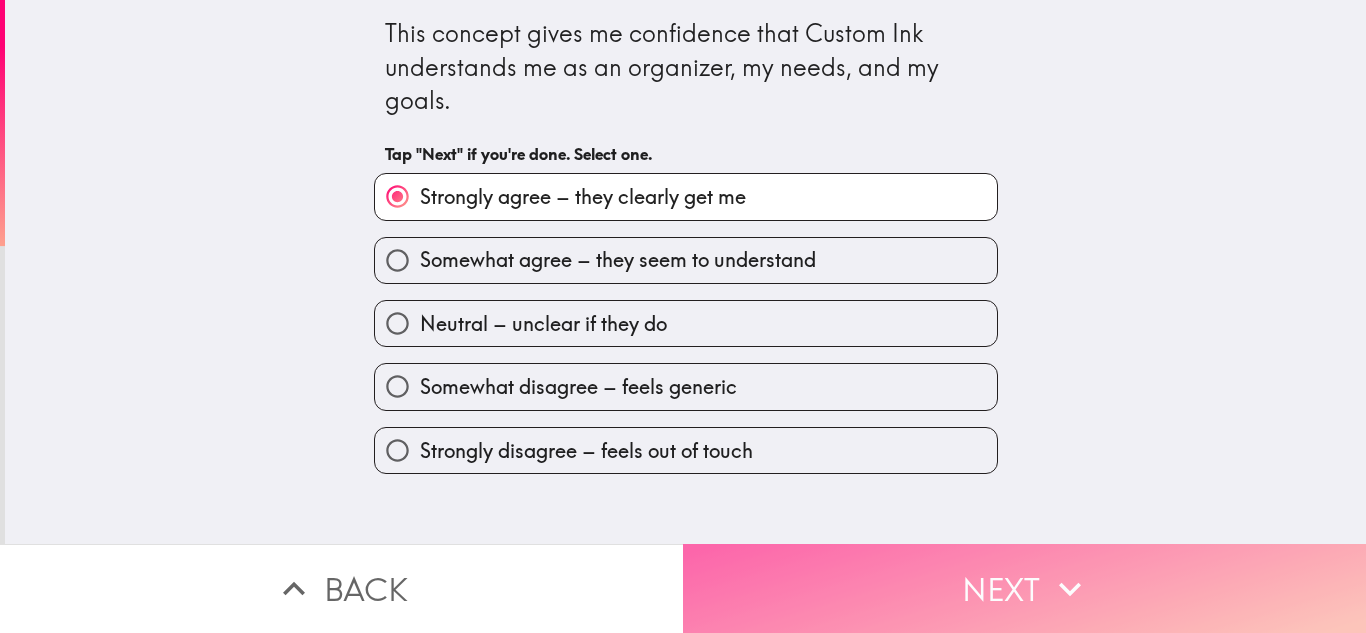 click on "Next" at bounding box center [1024, 588] 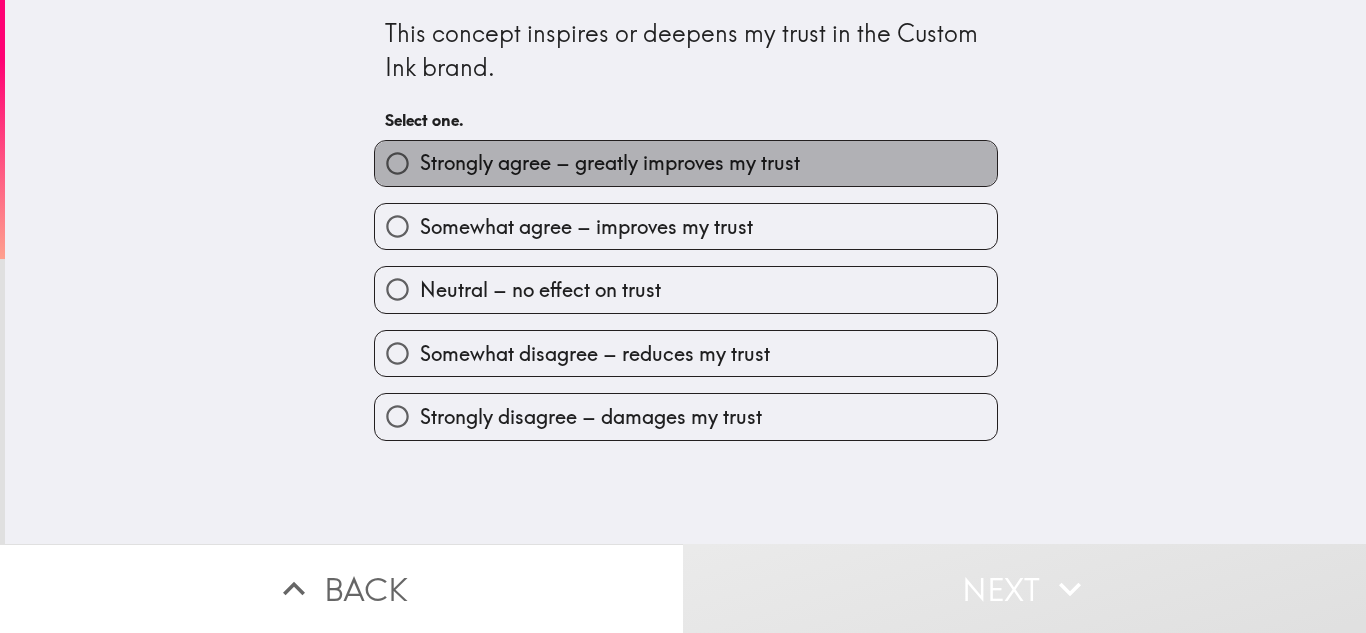 click on "Strongly agree – greatly improves my trust" at bounding box center (610, 163) 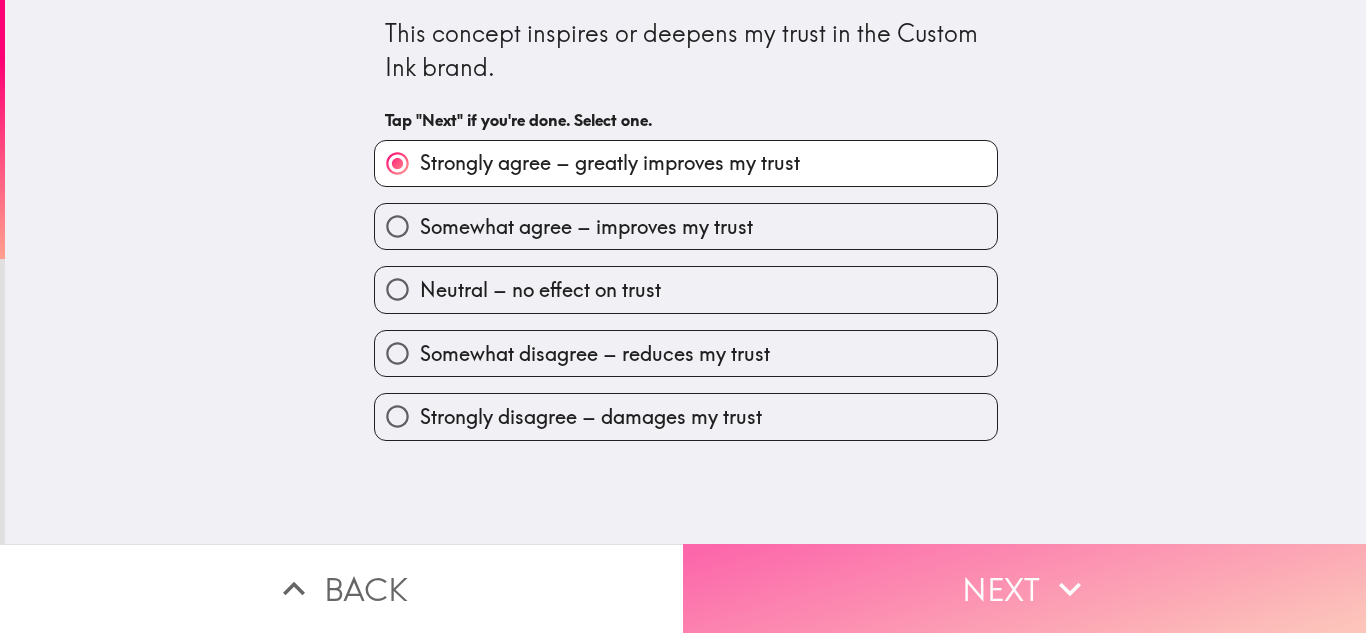 click on "Next" at bounding box center [1024, 588] 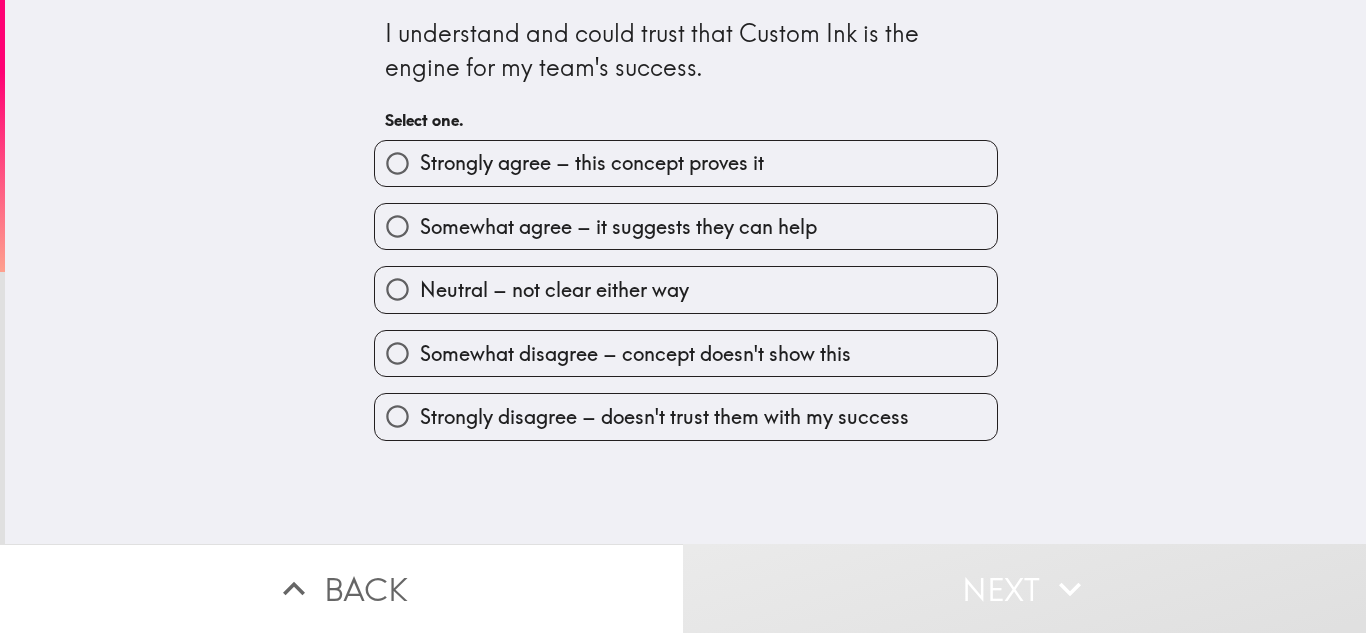 click on "Strongly agree – this concept proves it" at bounding box center (686, 163) 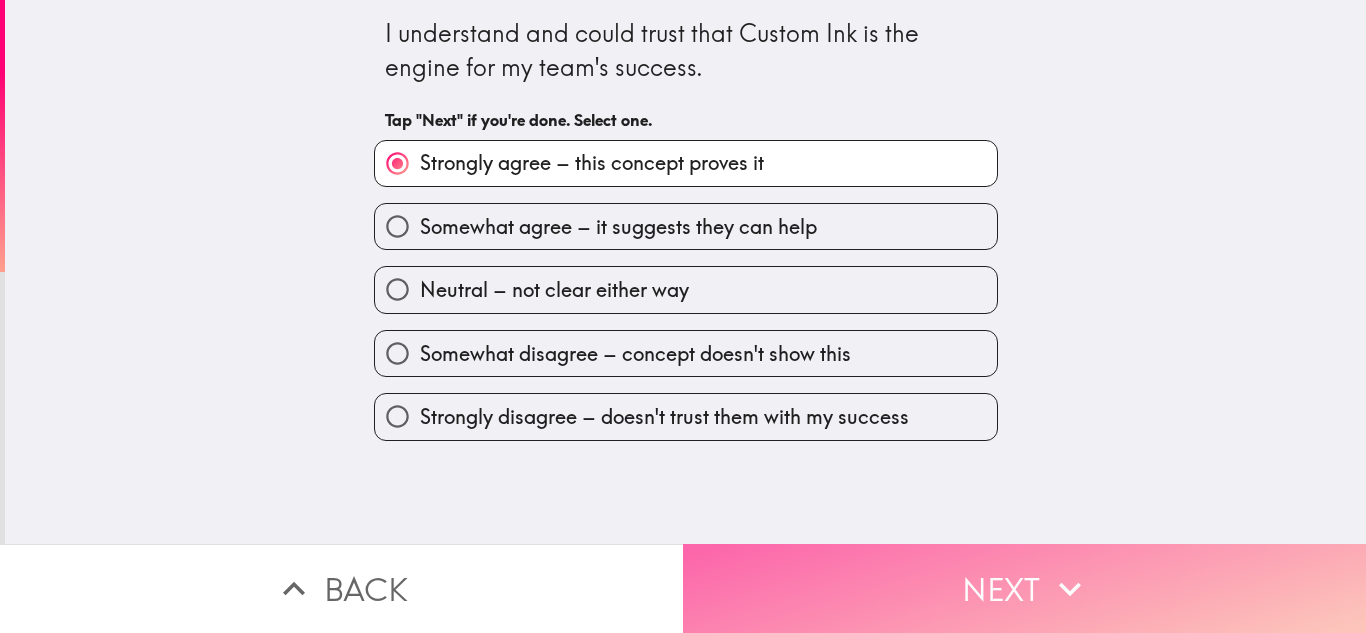 click on "Next" at bounding box center [1024, 588] 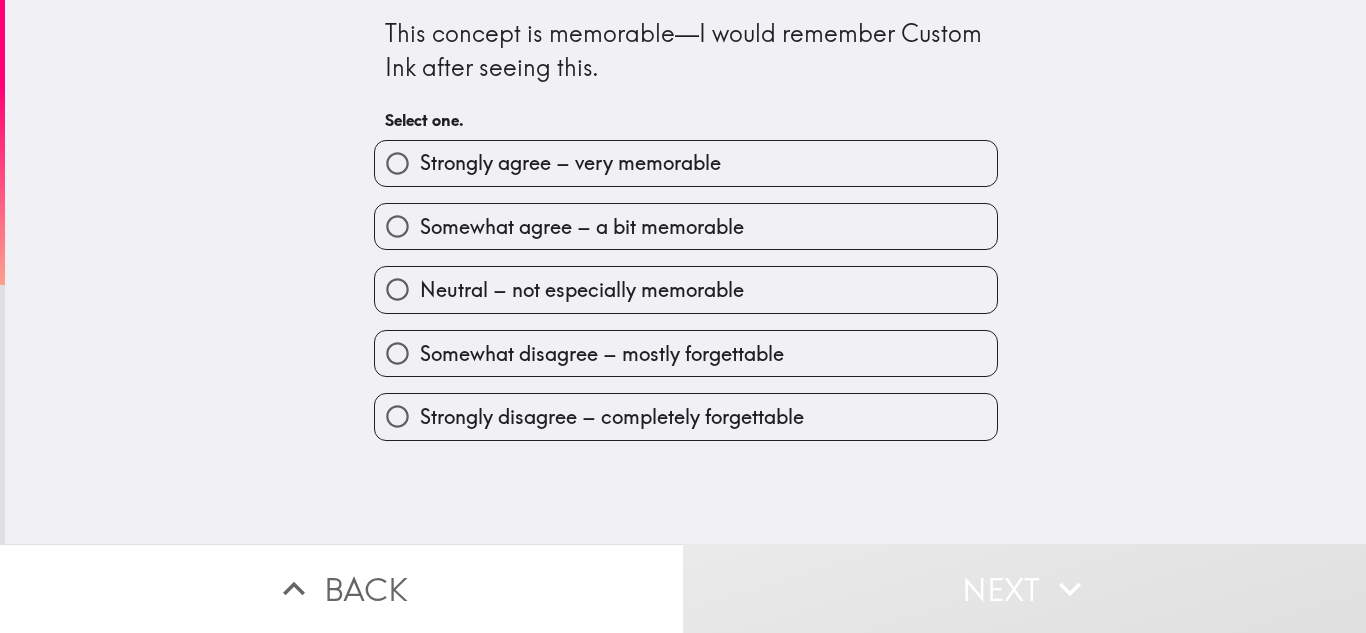 click on "Somewhat agree – a bit memorable" at bounding box center [678, 218] 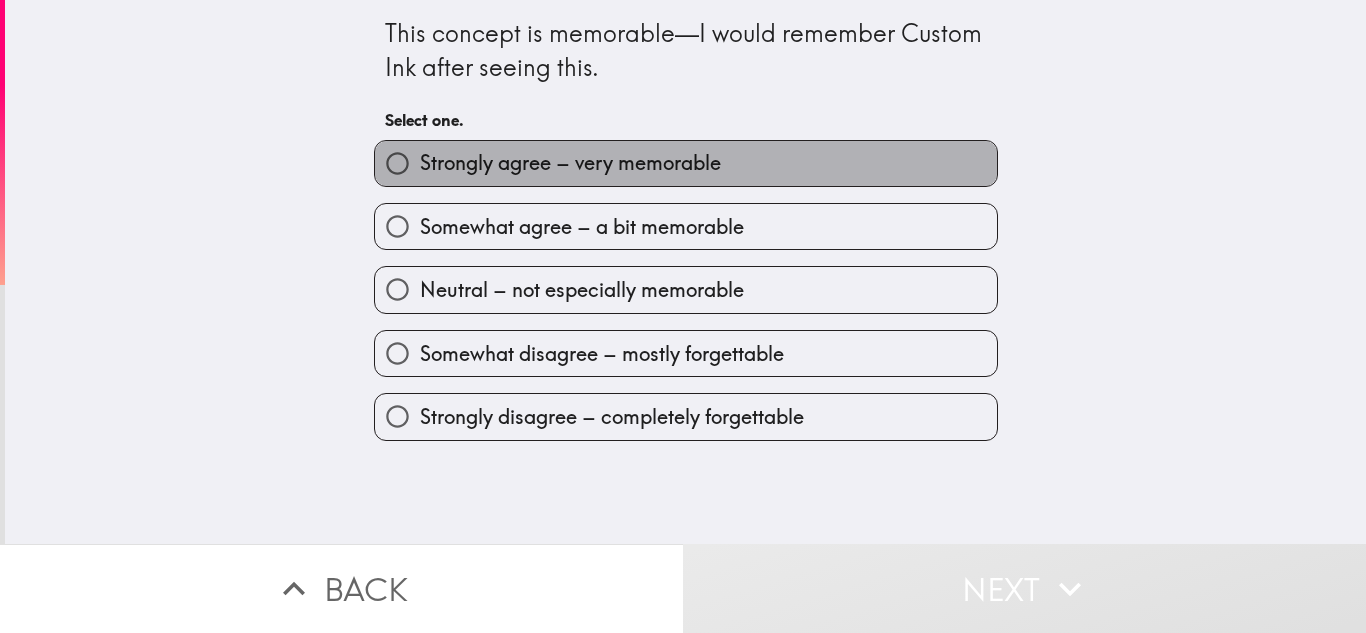 click on "Strongly agree – very memorable" at bounding box center [686, 163] 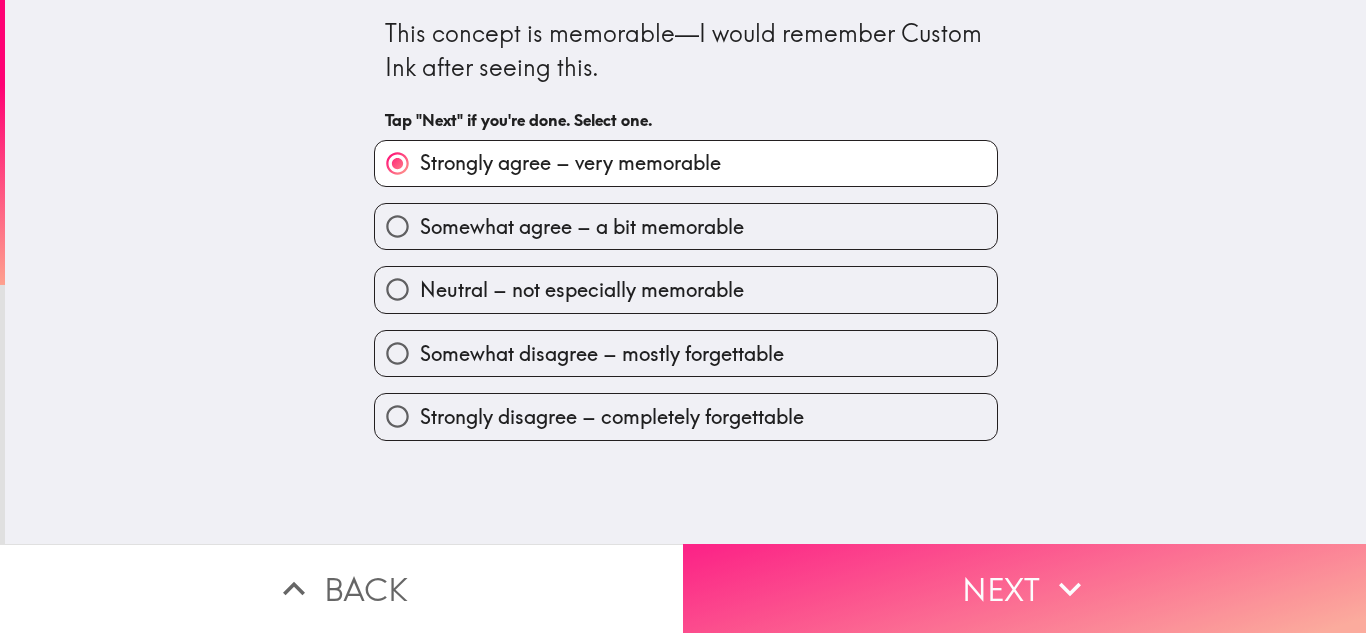 click on "Next" at bounding box center (1024, 588) 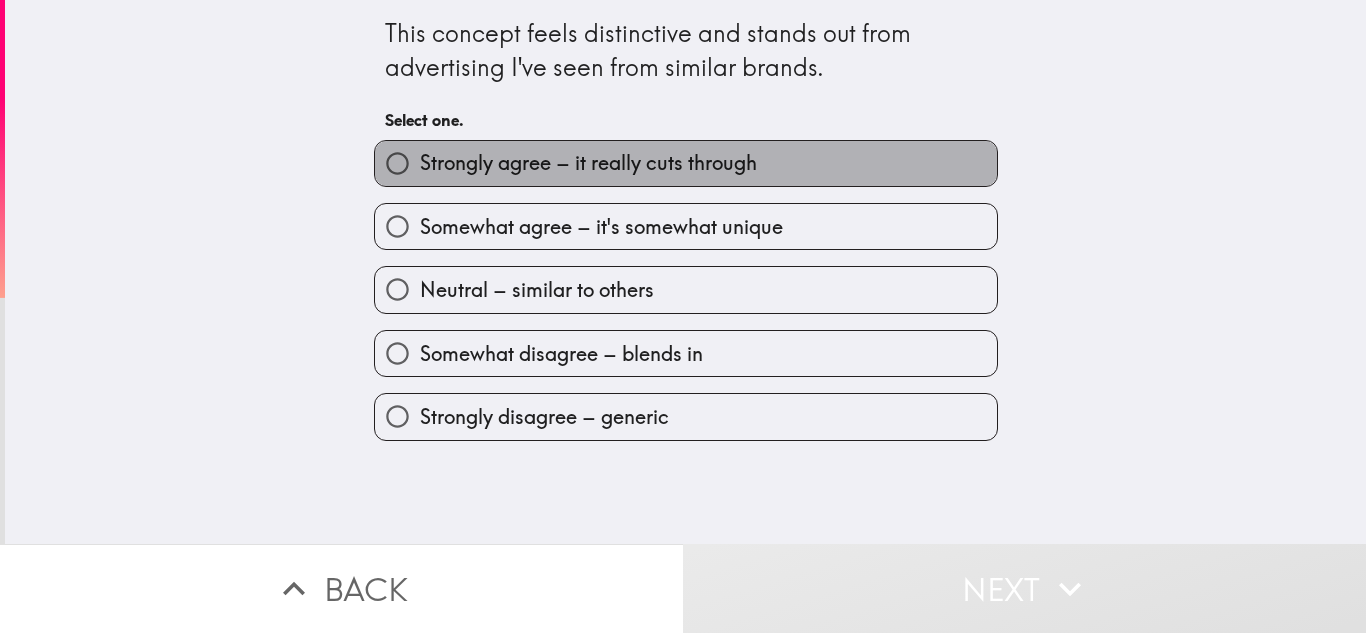 click on "Strongly agree – it really cuts through" at bounding box center (686, 163) 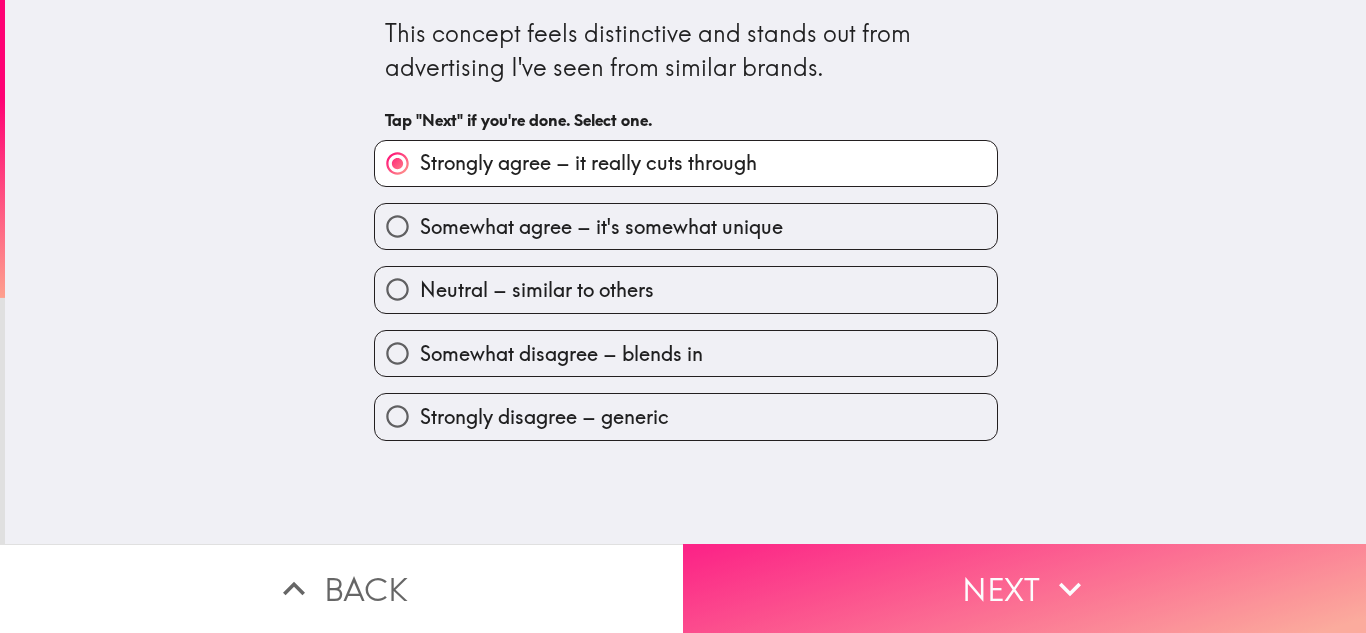 click on "Next" at bounding box center [1024, 588] 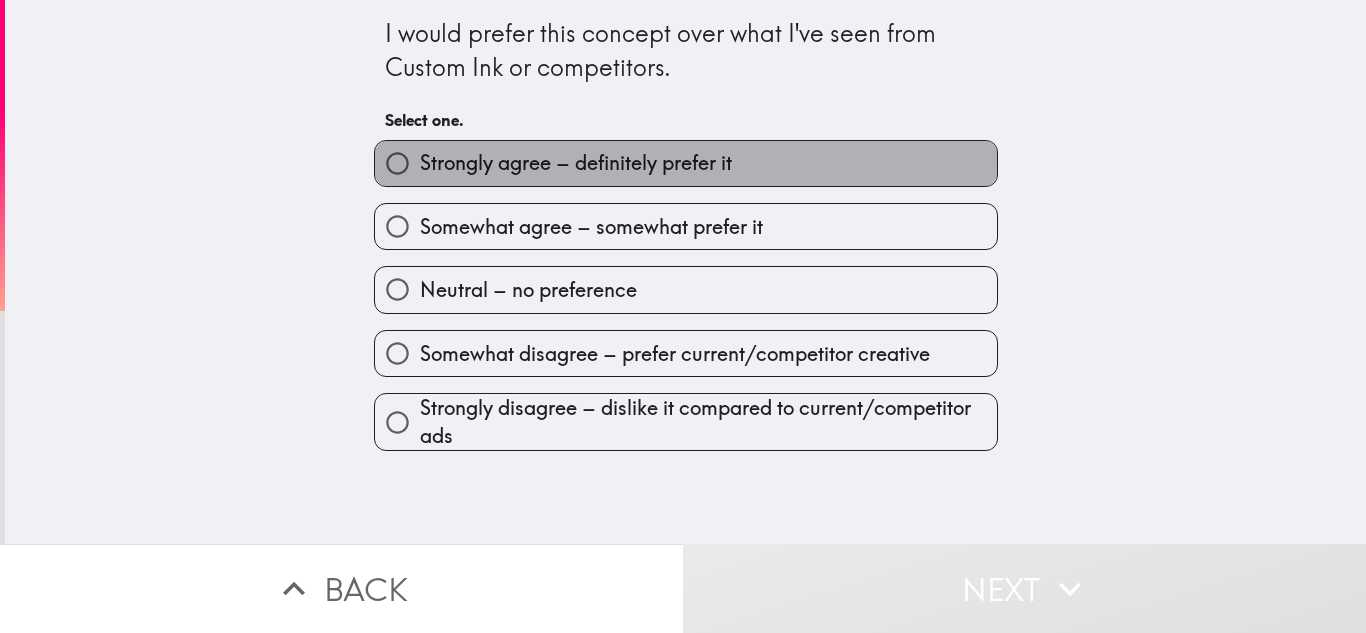click on "Strongly agree – definitely prefer it" at bounding box center (686, 163) 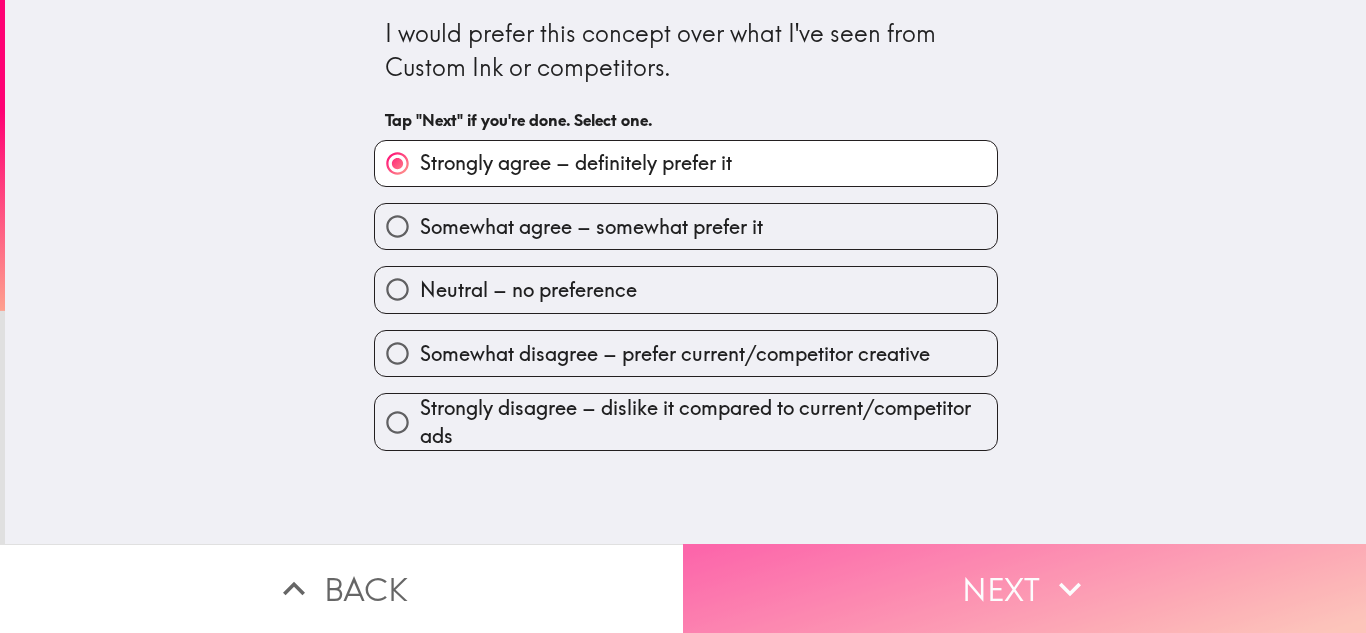 click on "Next" at bounding box center [1024, 588] 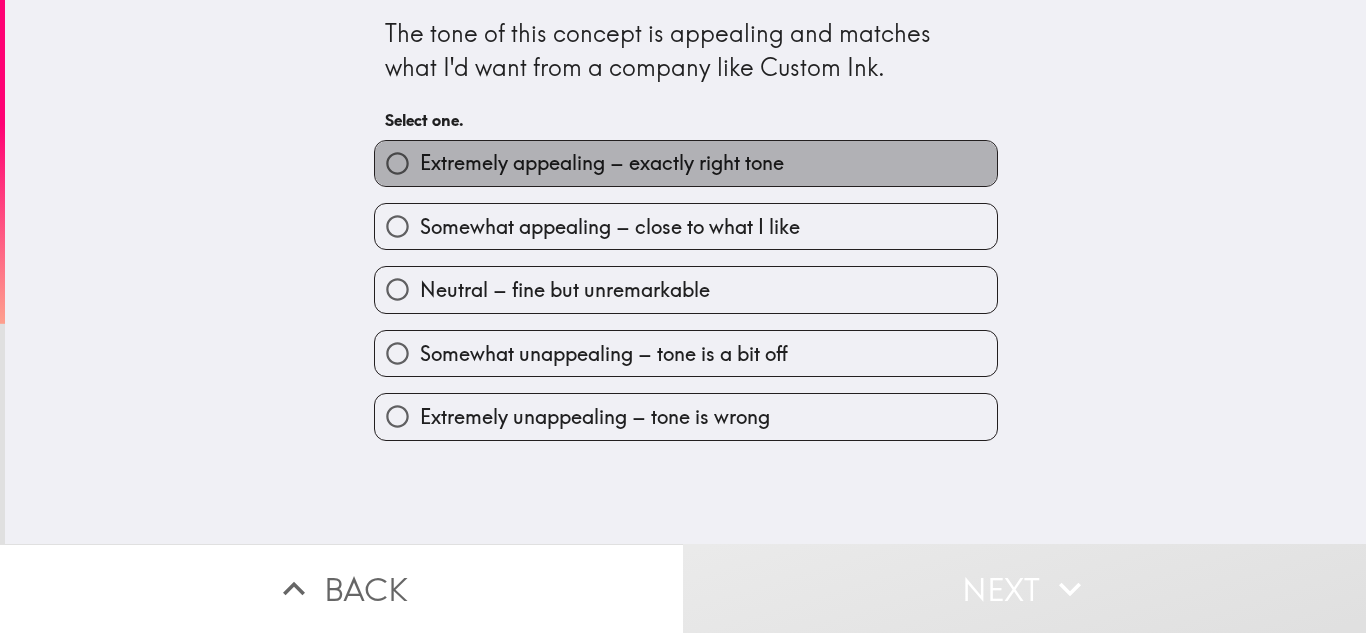 click on "Extremely appealing – exactly right tone" at bounding box center (686, 163) 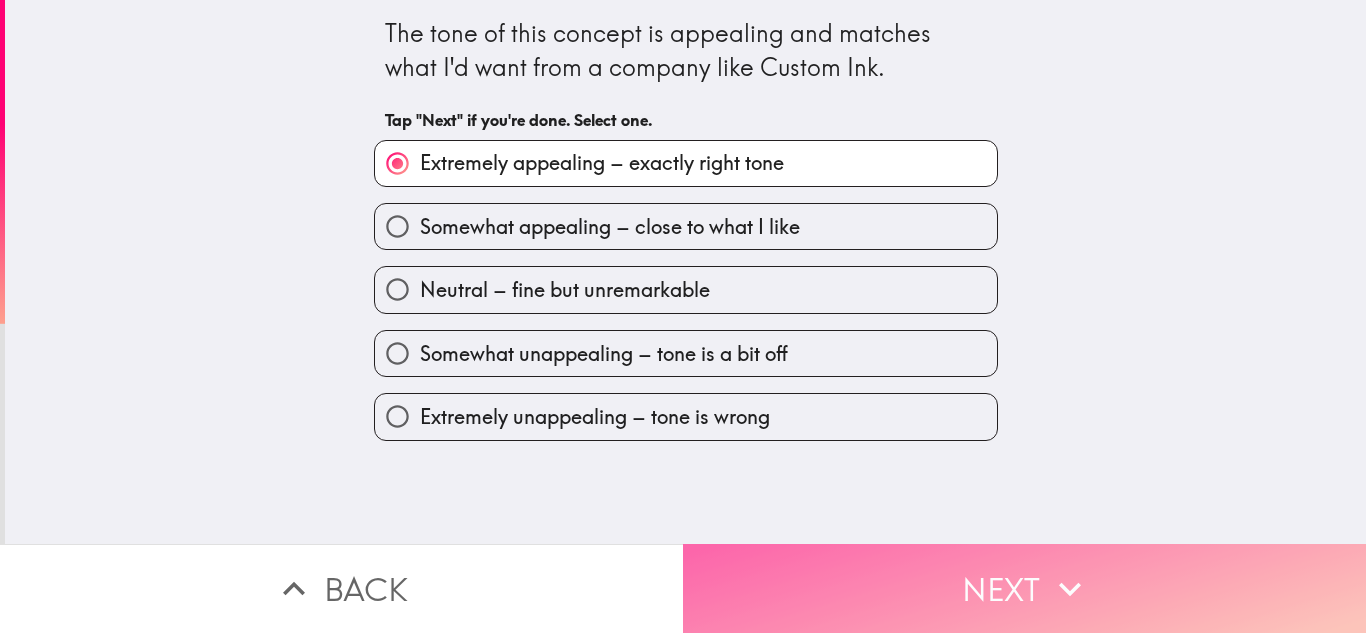 click on "Next" at bounding box center [1024, 588] 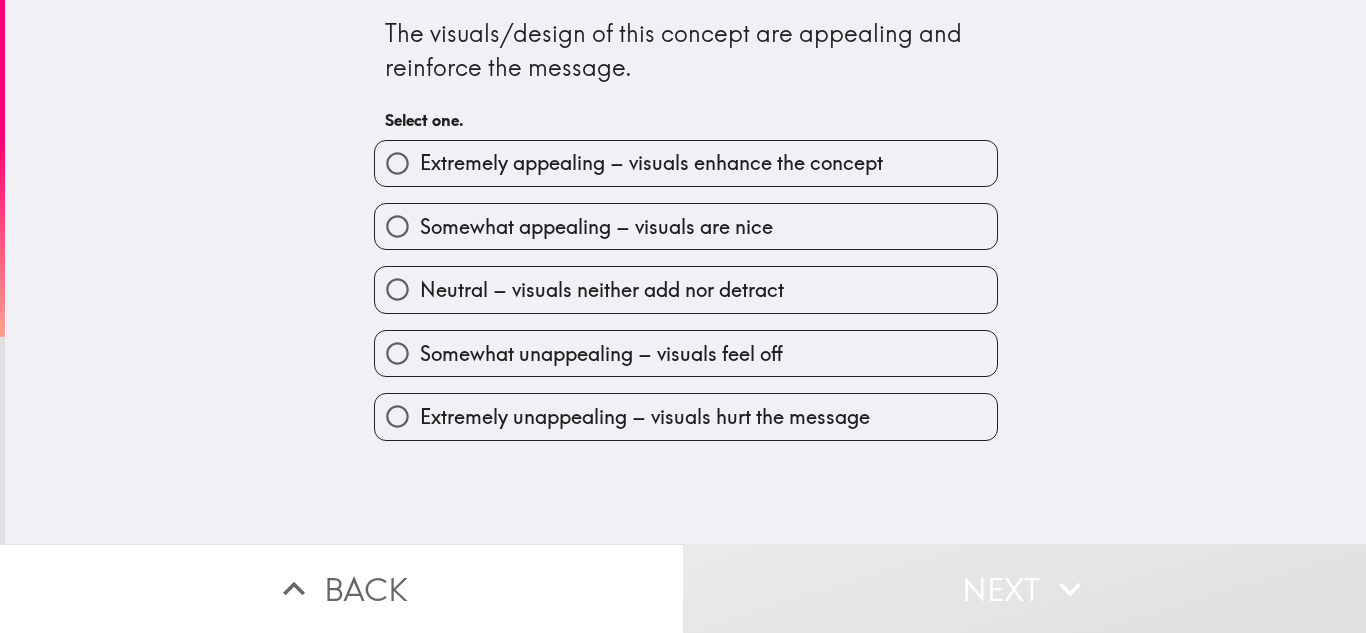 click on "Extremely appealing – visuals enhance the concept" at bounding box center (651, 163) 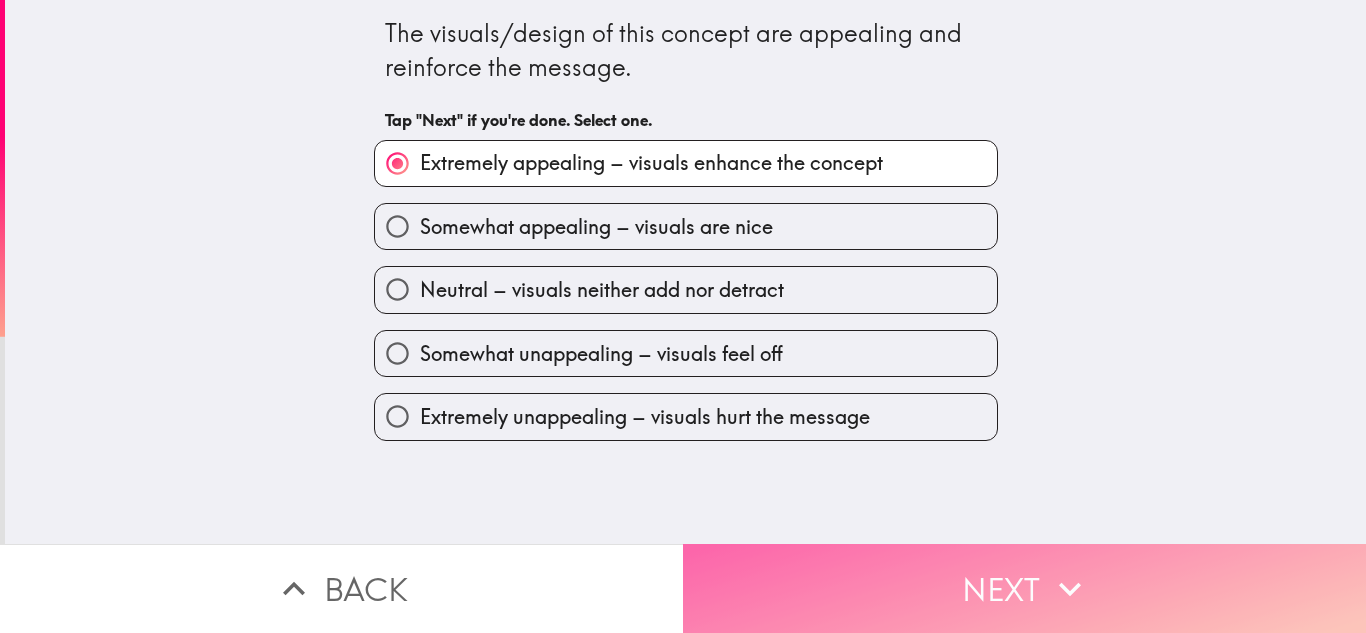 click on "Next" at bounding box center (1024, 588) 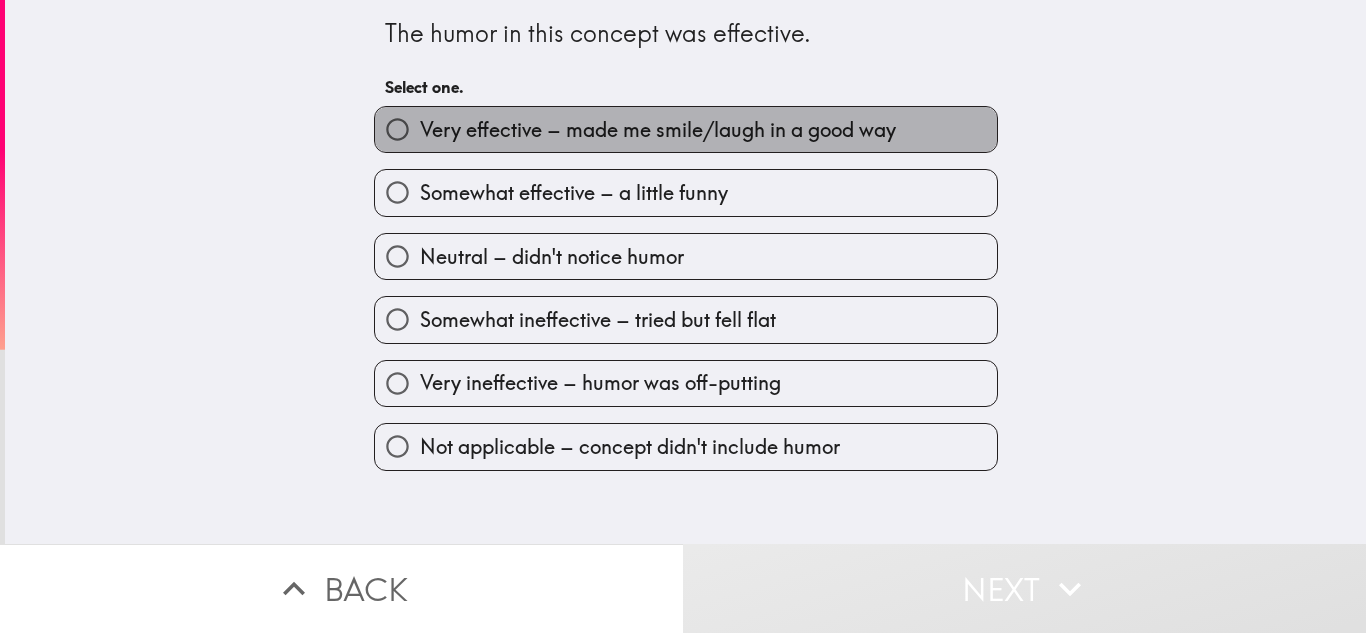 click on "Very effective – made me smile/laugh in a good way" at bounding box center (658, 130) 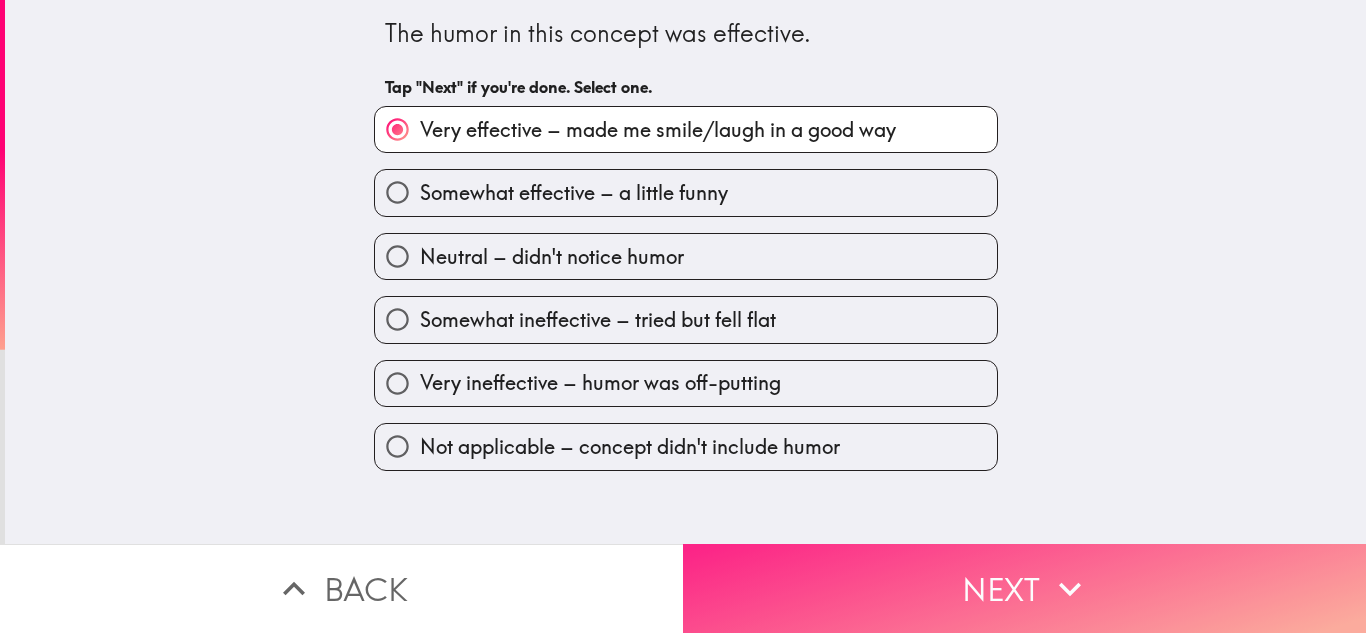 click on "Next" at bounding box center [1024, 588] 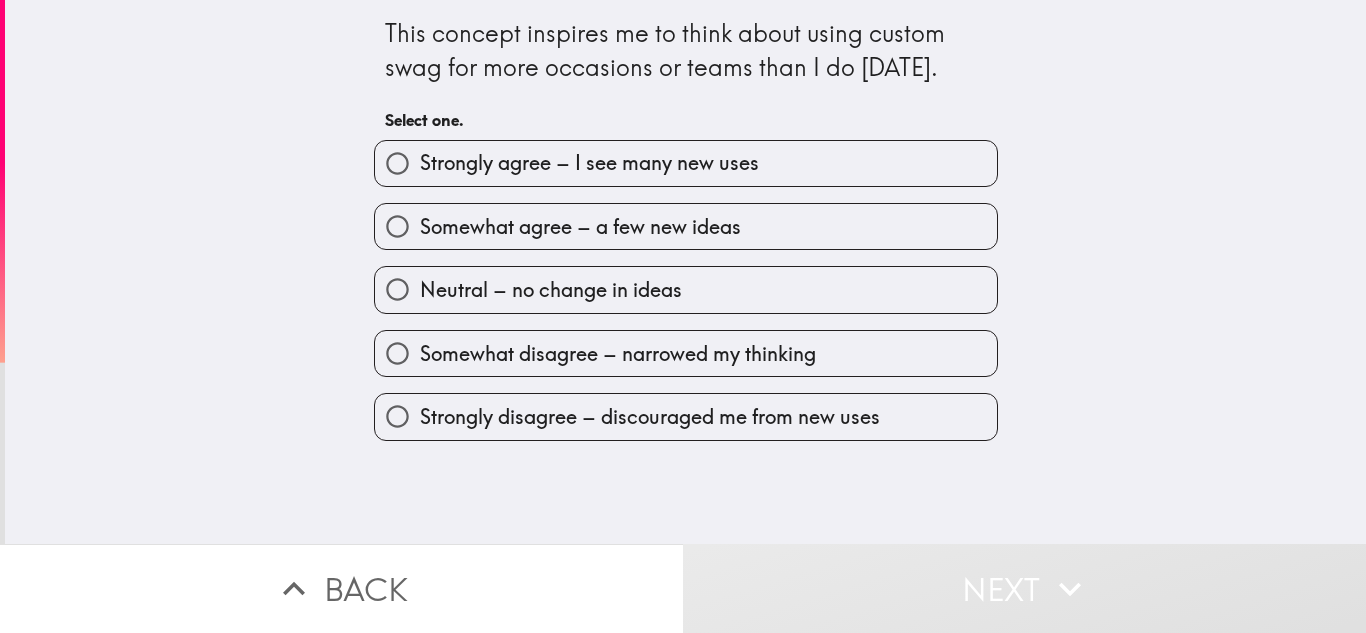 click on "Strongly agree – I see many new uses" at bounding box center [686, 163] 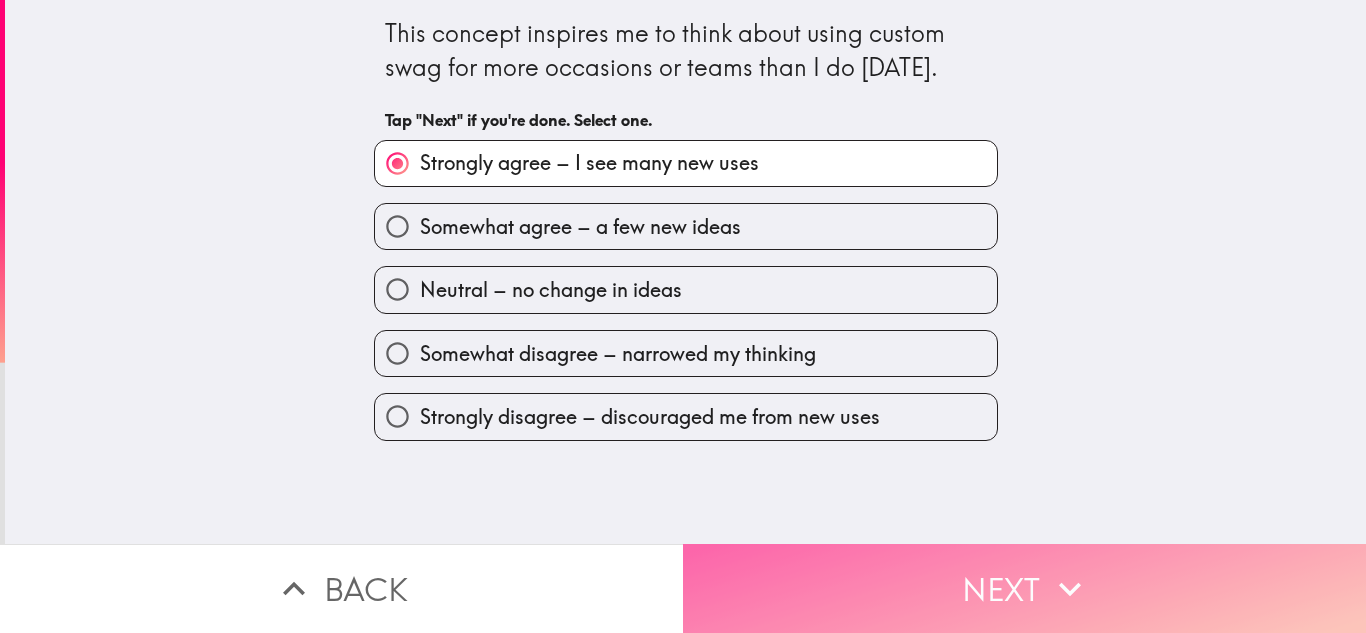 click on "Next" at bounding box center (1024, 588) 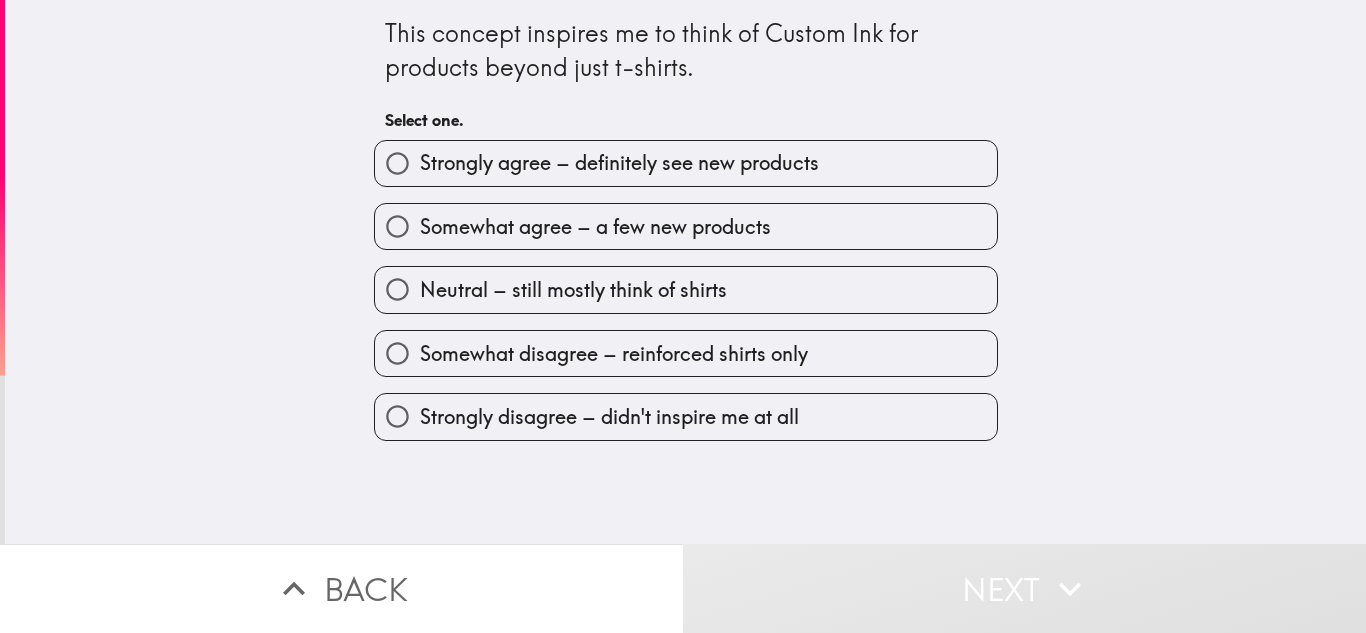 drag, startPoint x: 620, startPoint y: 159, endPoint x: 625, endPoint y: 205, distance: 46.270943 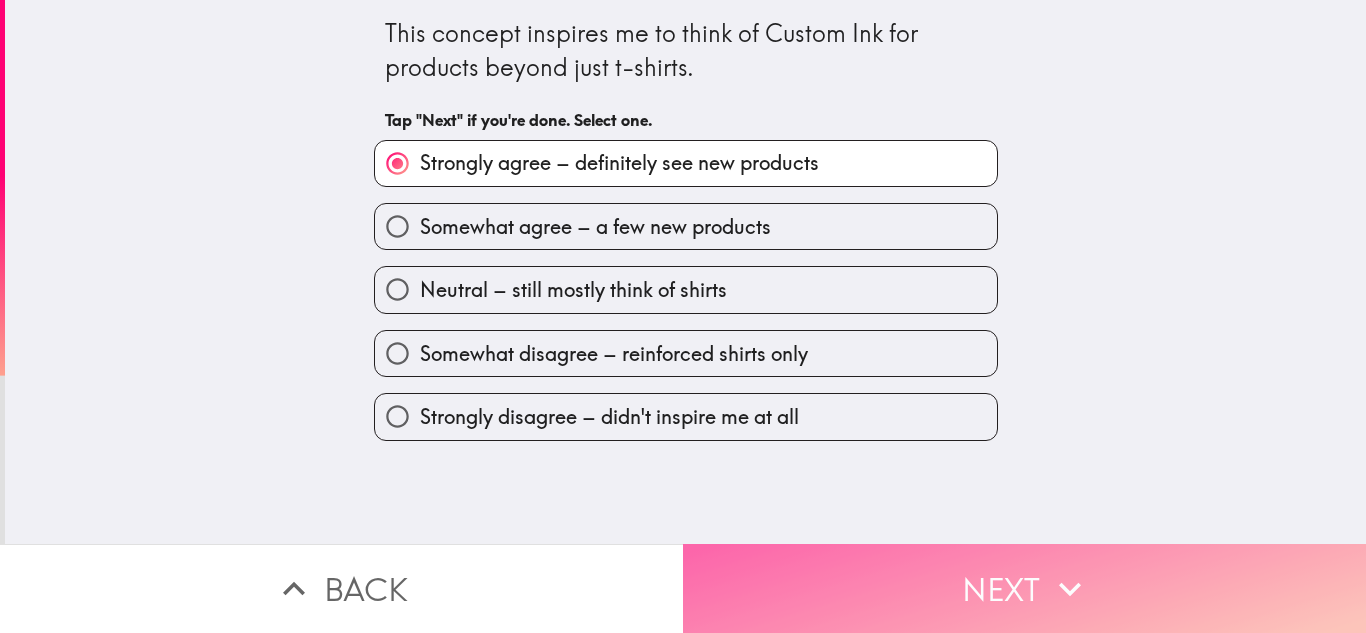 click on "Next" at bounding box center [1024, 588] 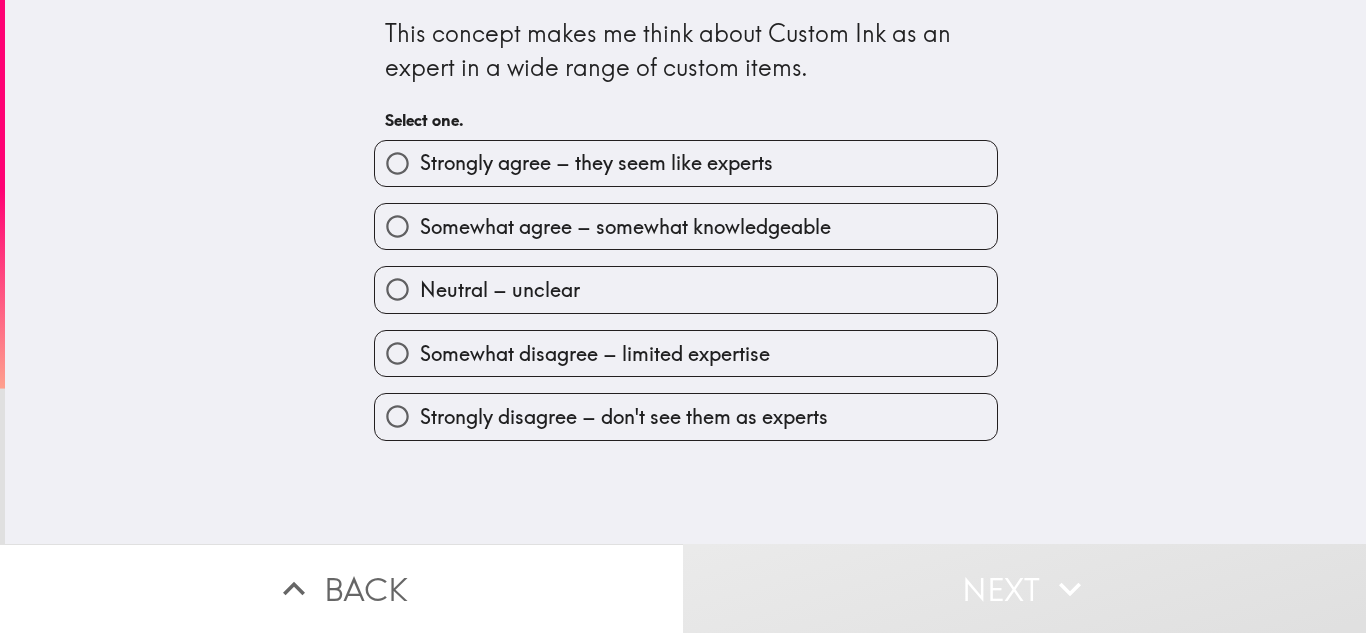 click on "Strongly agree – they seem like experts" at bounding box center (596, 163) 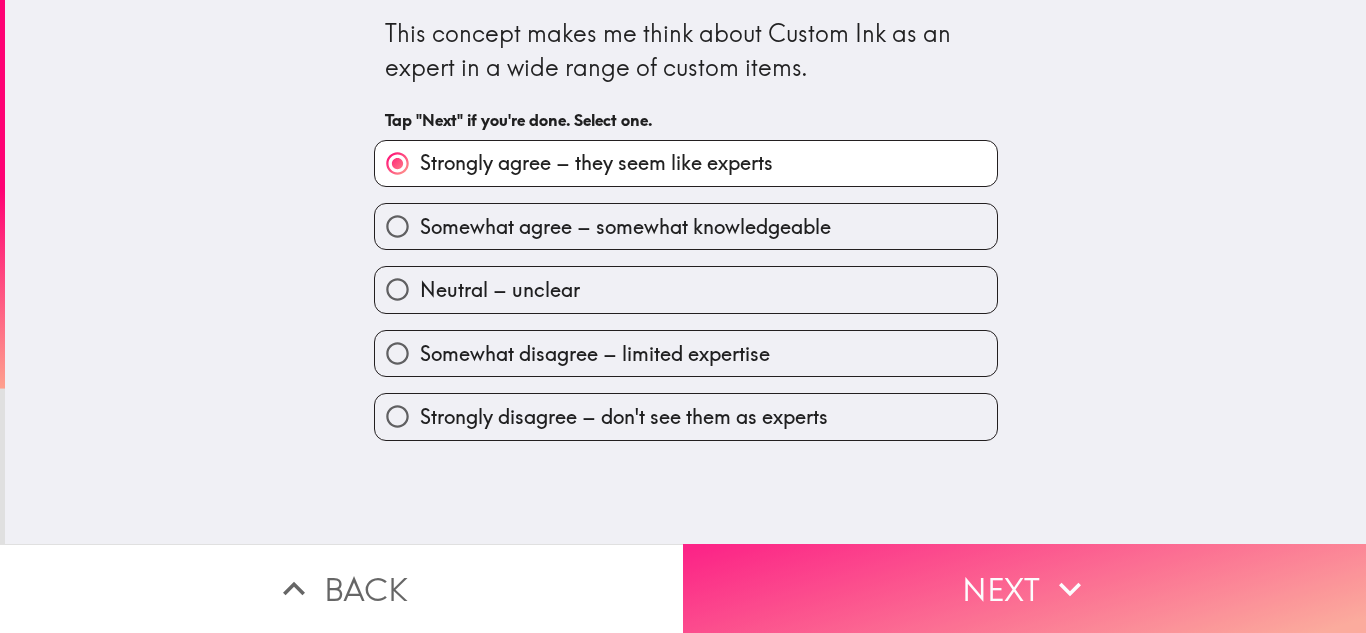 click on "Next" at bounding box center (1024, 588) 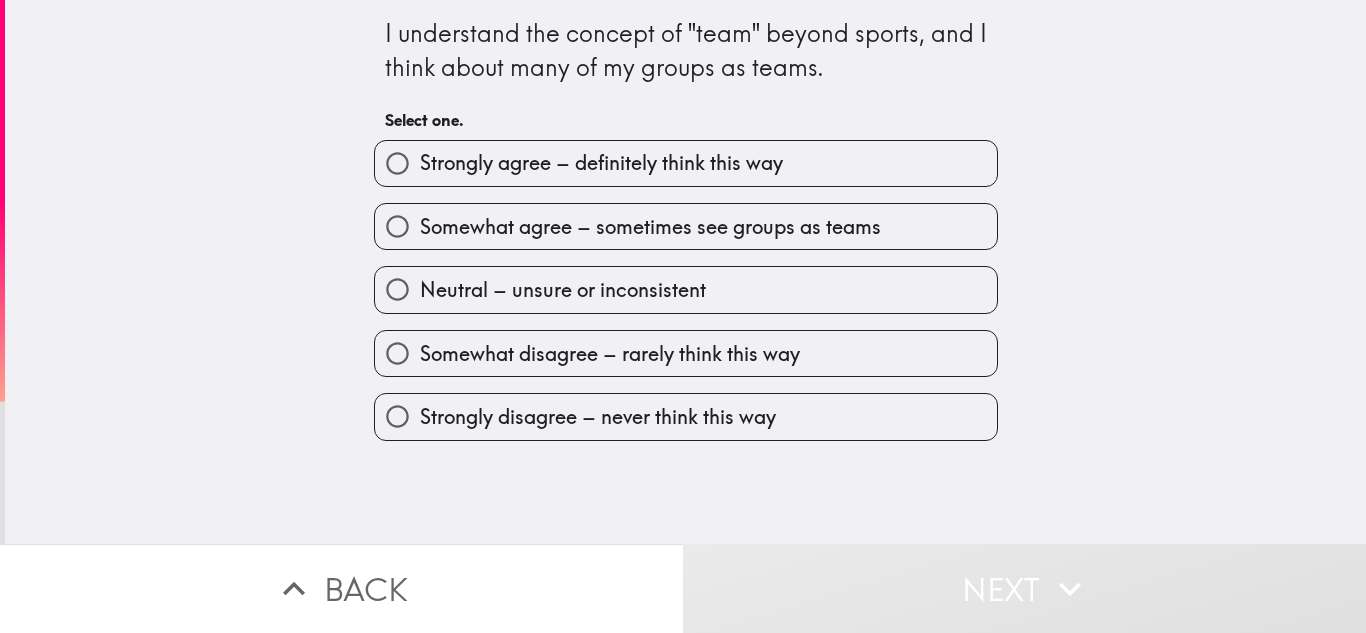click on "Strongly agree – definitely think this way" at bounding box center (686, 163) 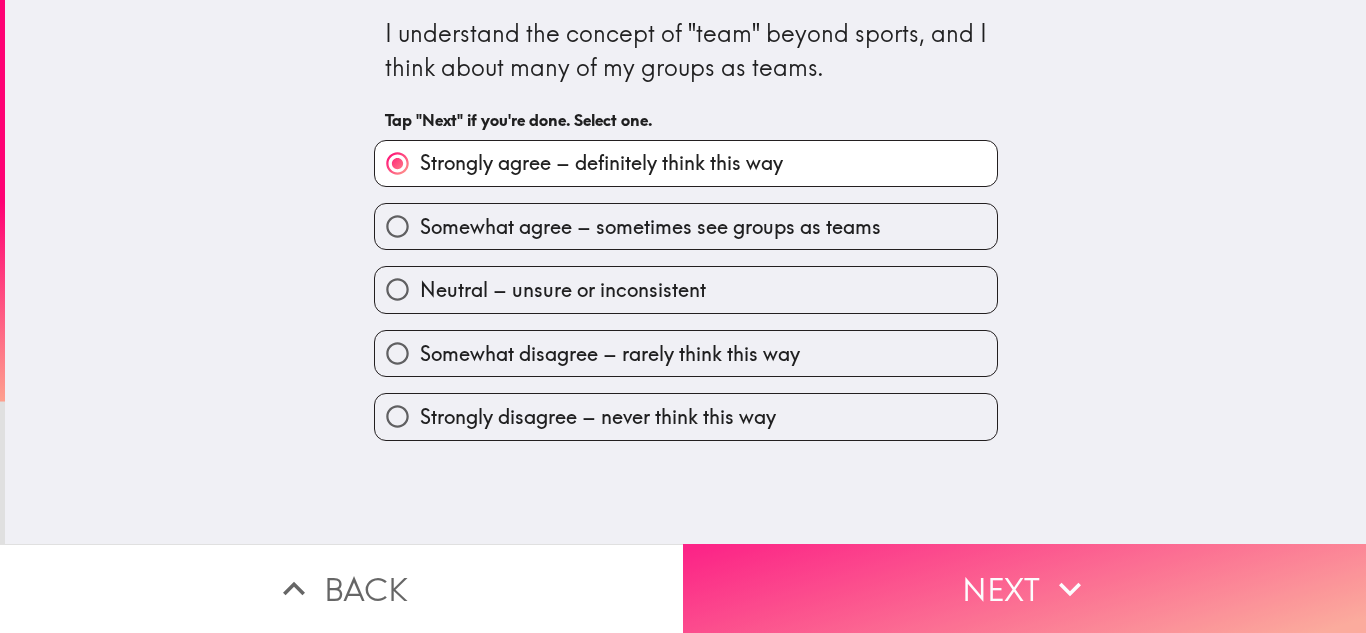 click on "Next" at bounding box center (1024, 588) 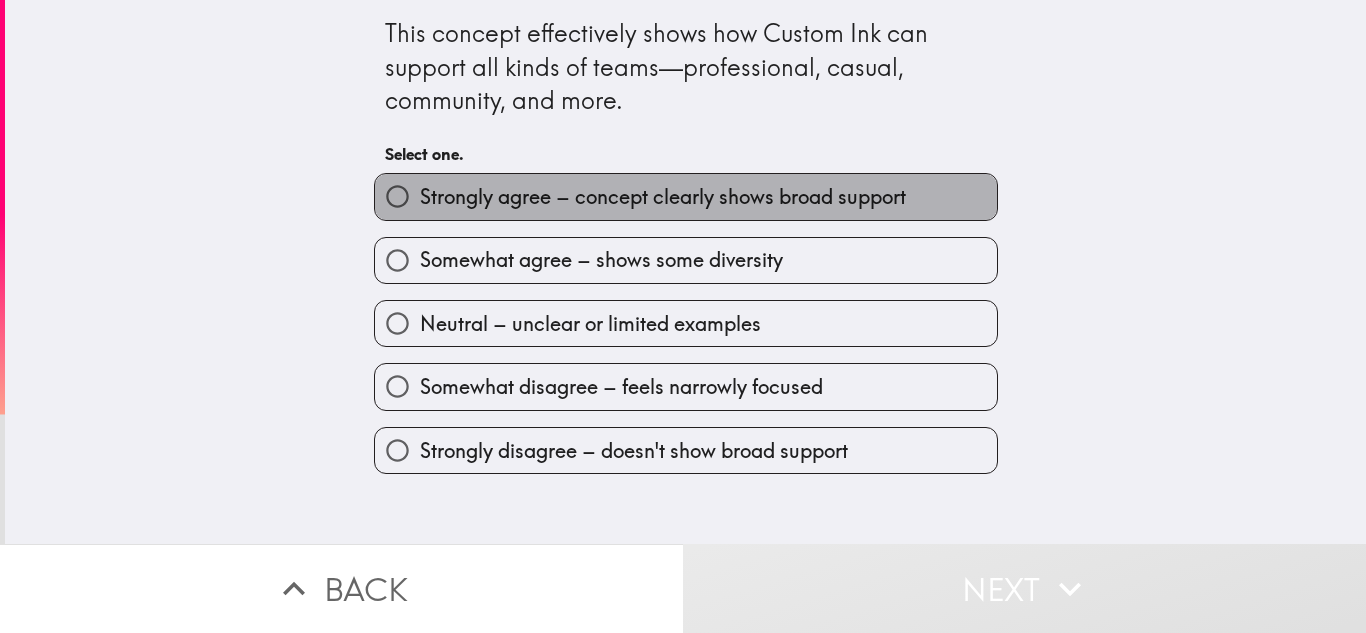 click on "Strongly agree – concept clearly shows broad support" at bounding box center (663, 197) 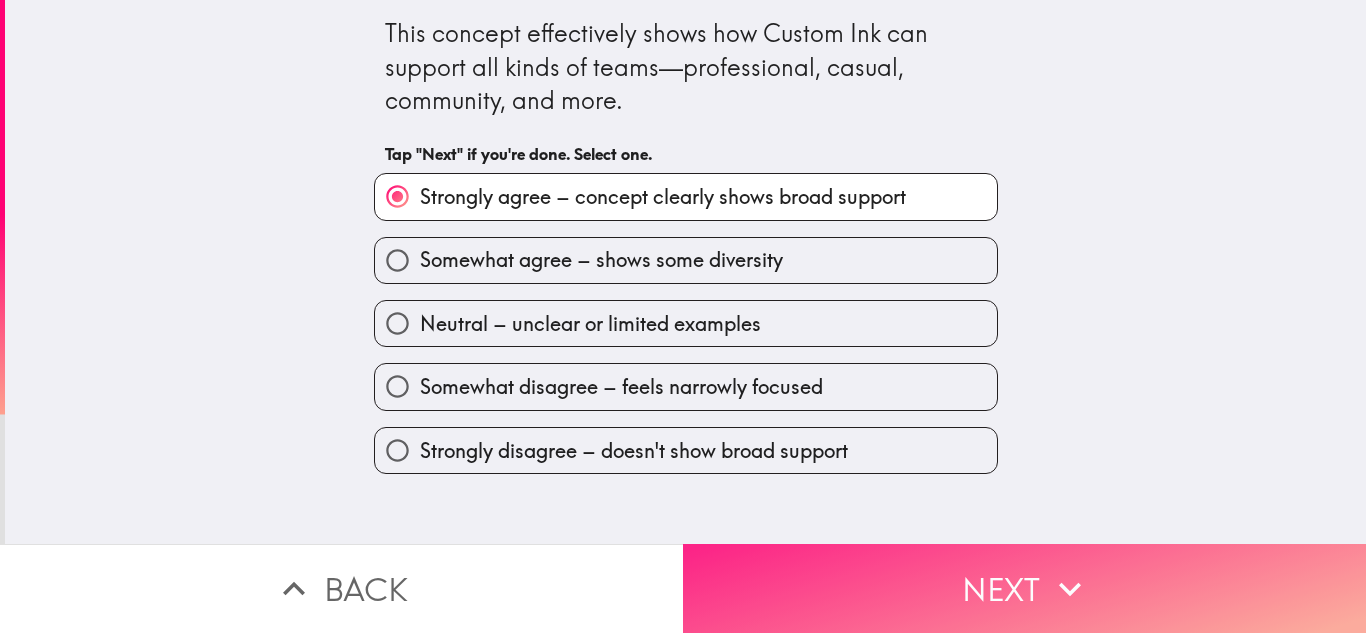 click on "Next" at bounding box center (1024, 588) 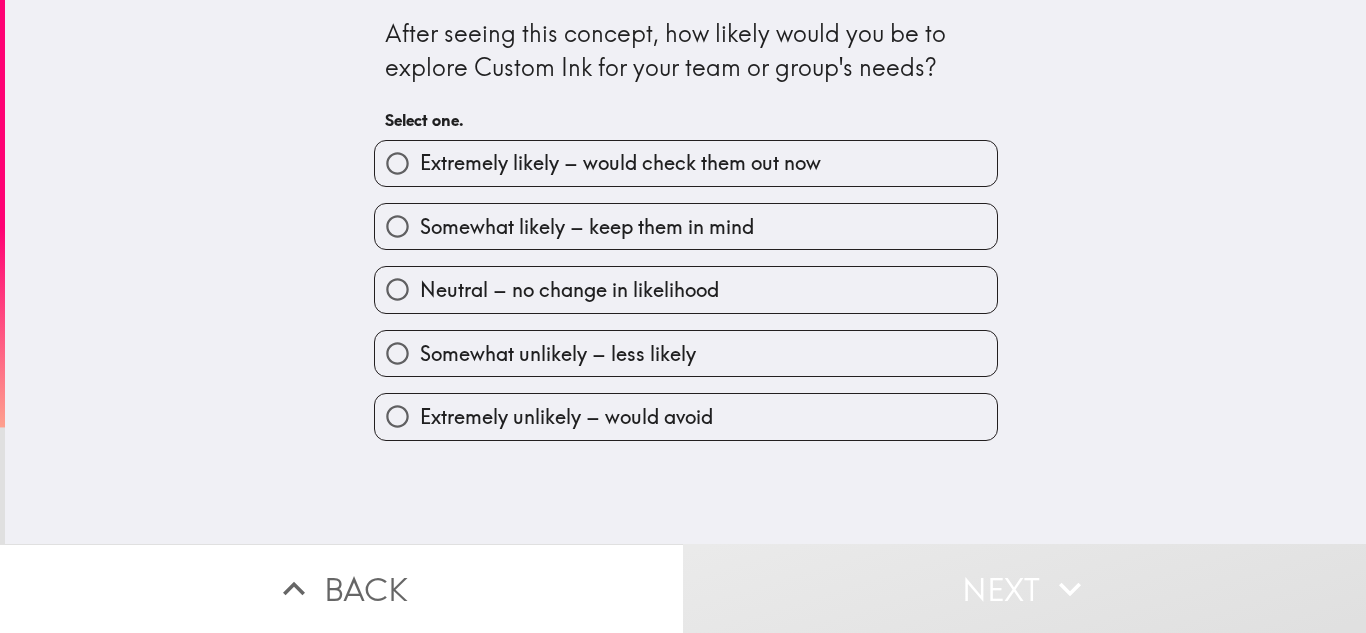 click on "Somewhat likely – keep them in mind" at bounding box center (678, 218) 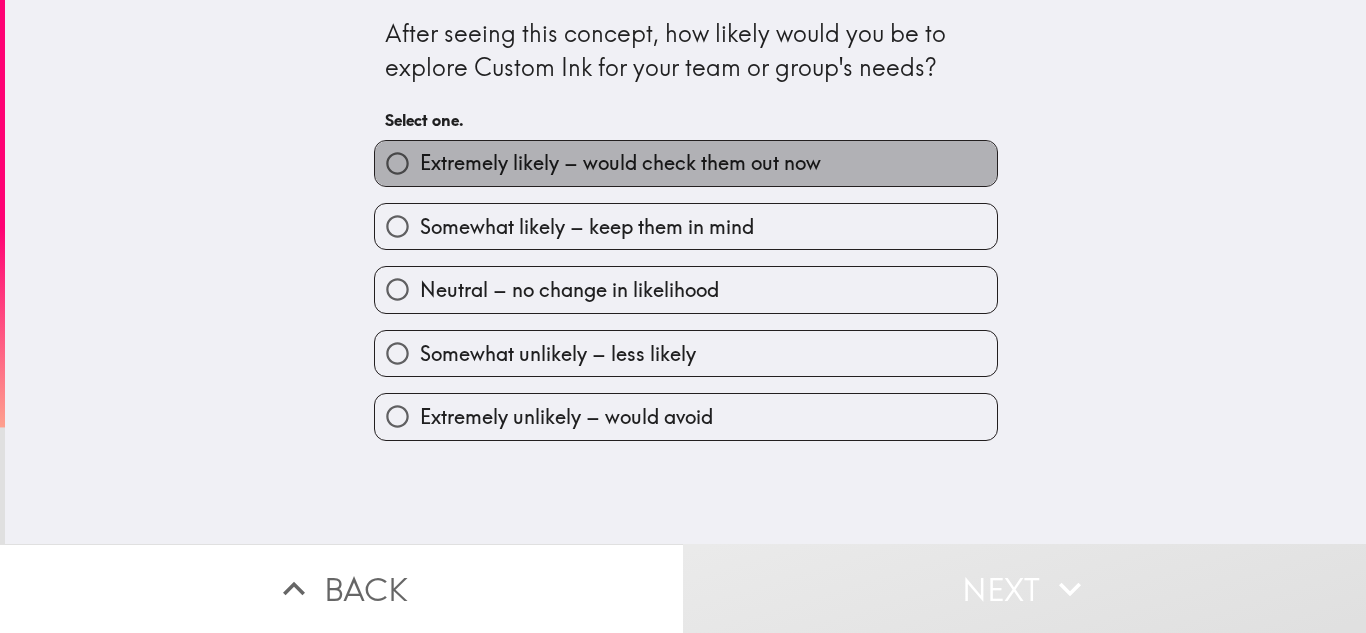click on "Extremely likely – would check them out now" at bounding box center (620, 163) 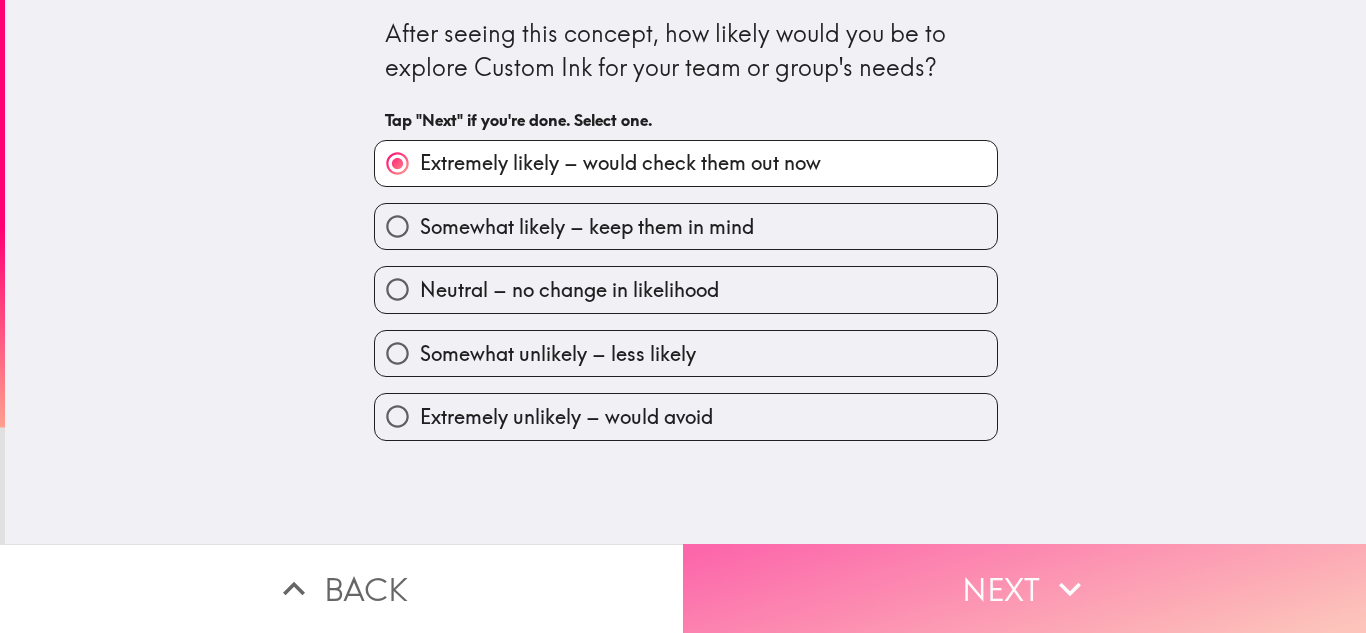 click on "Next" at bounding box center [1024, 588] 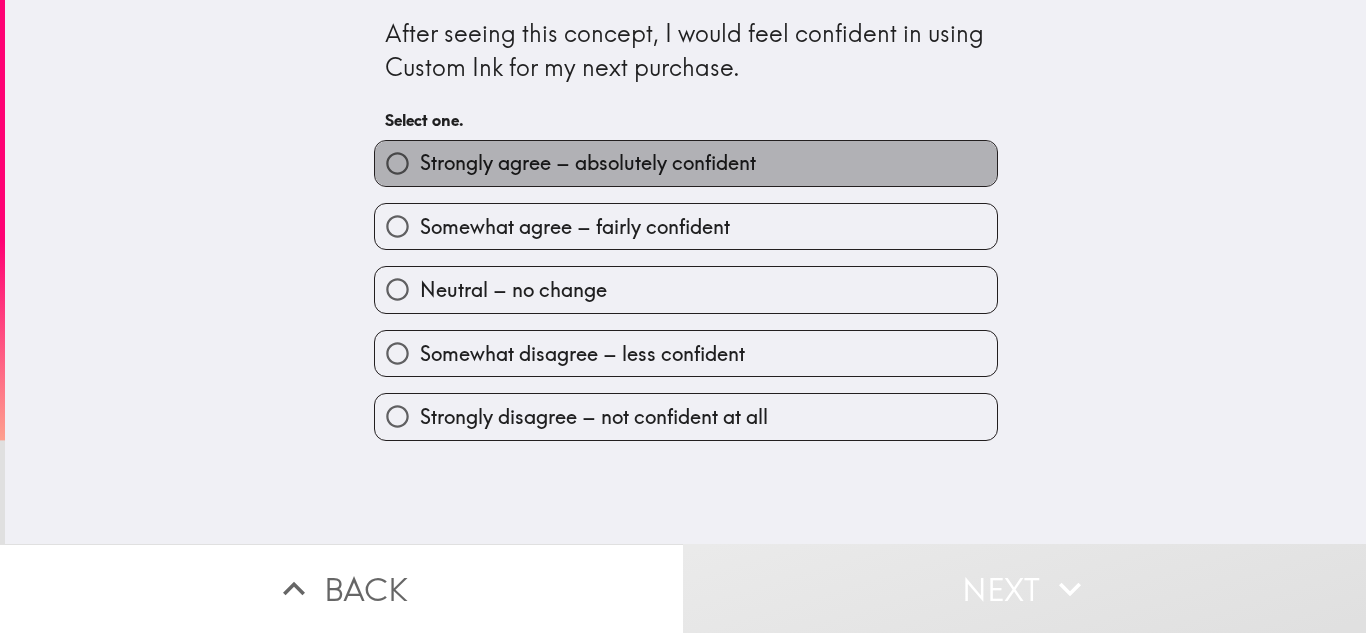 click on "Strongly agree – absolutely confident" at bounding box center [588, 163] 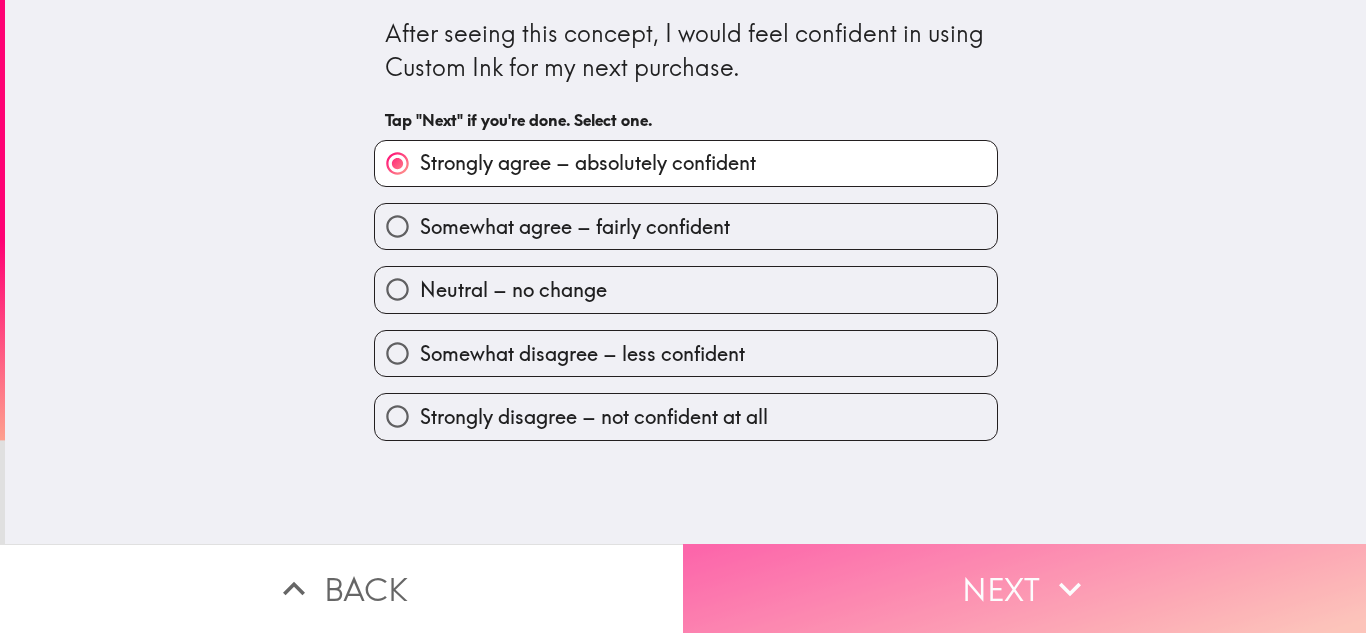 click on "Next" at bounding box center [1024, 588] 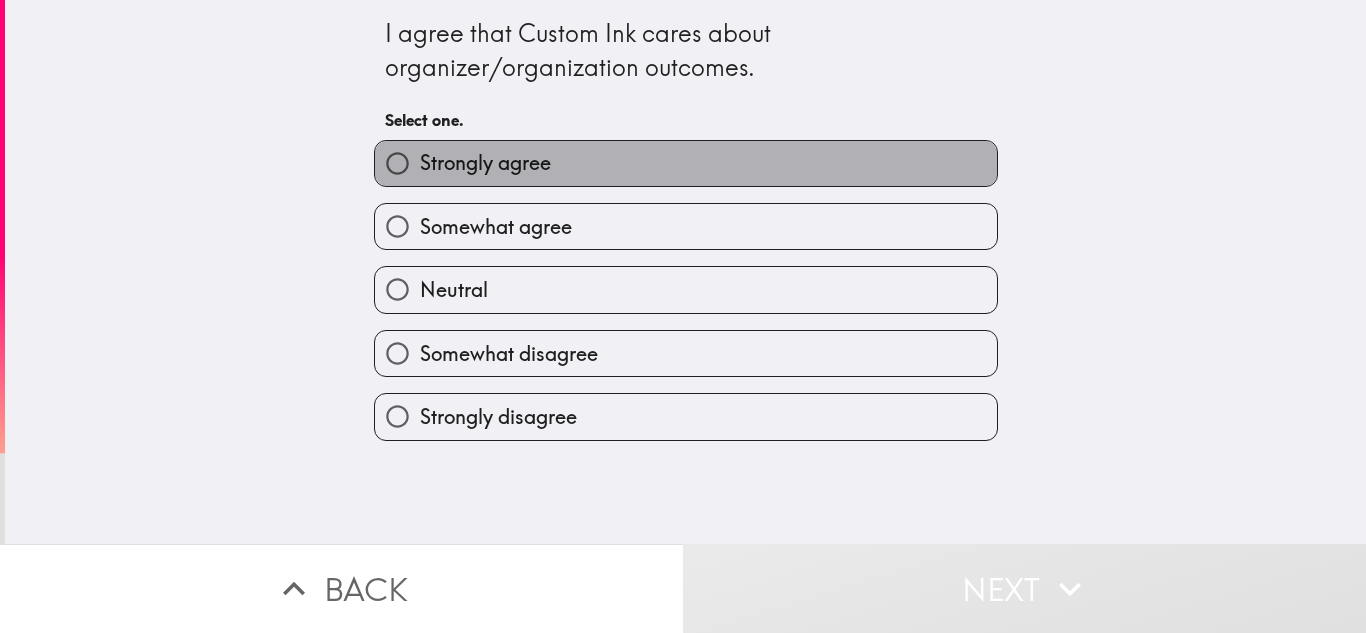 click on "Strongly agree" at bounding box center (686, 163) 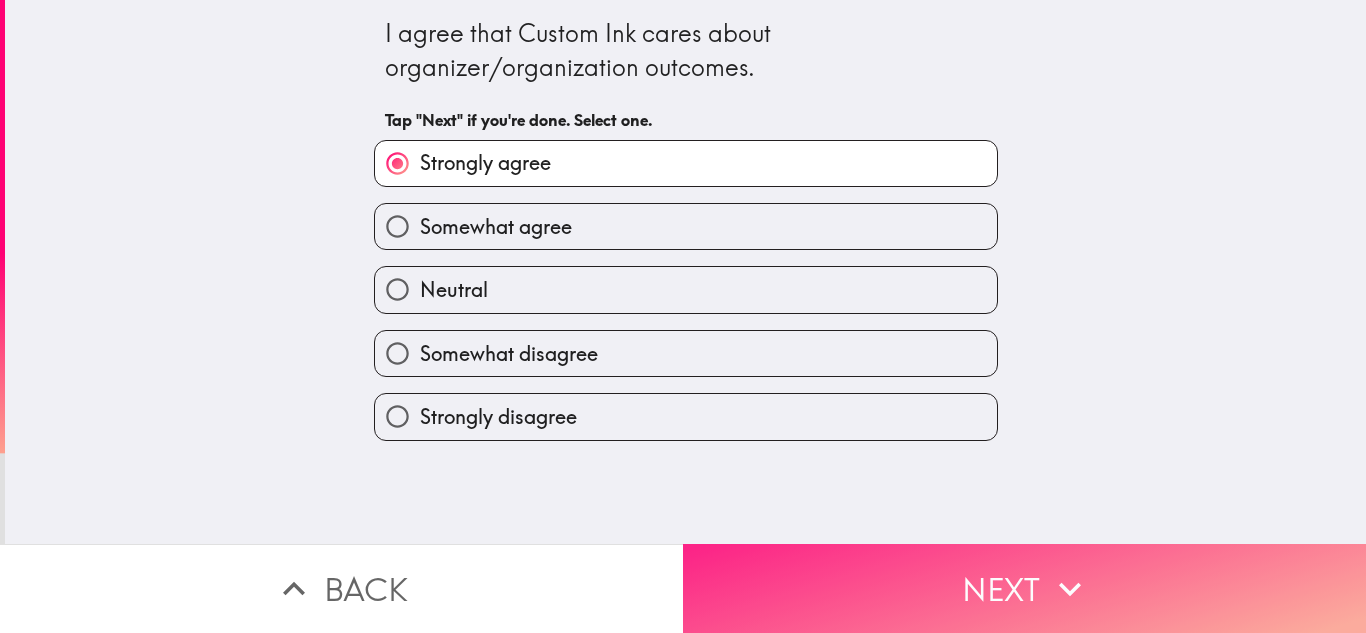 click on "Next" at bounding box center [1024, 588] 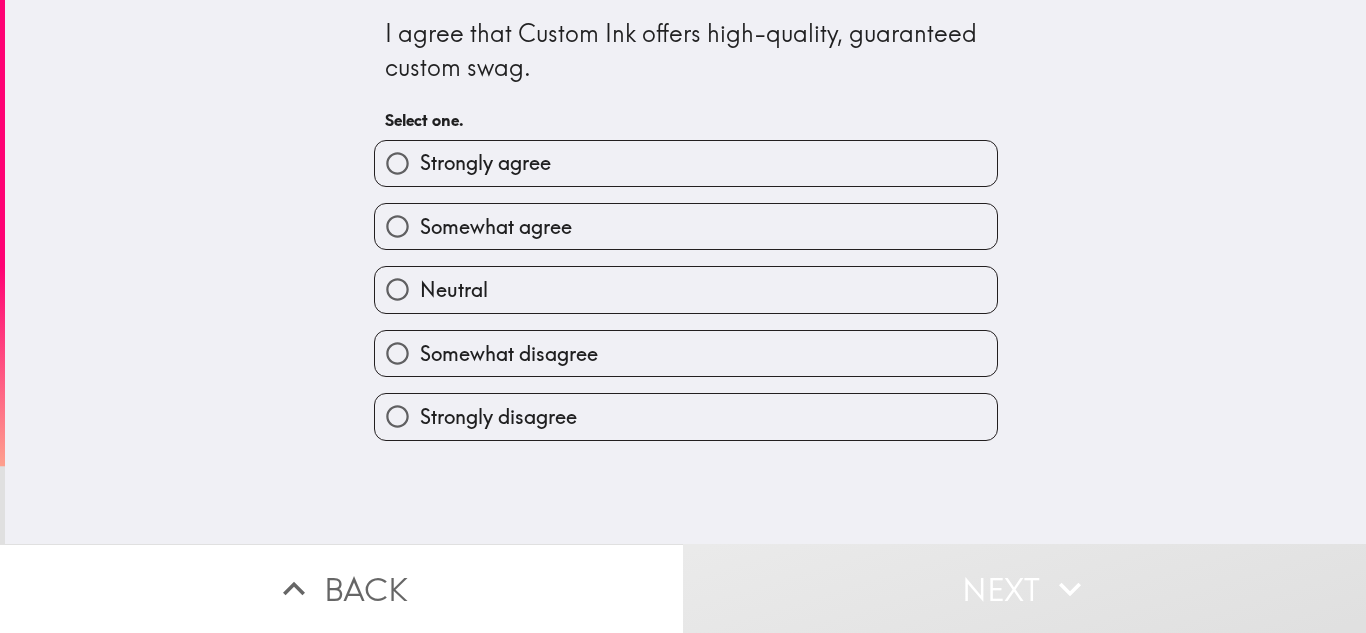 click on "Strongly agree" at bounding box center (686, 163) 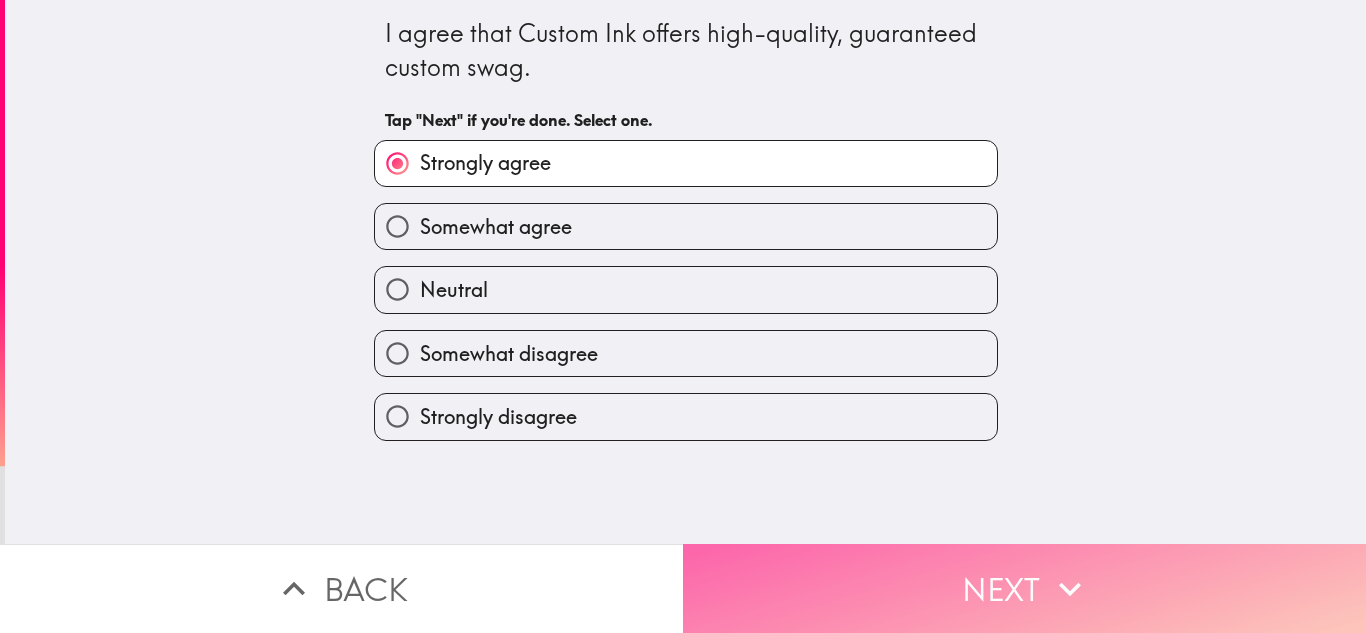click on "Next" at bounding box center (1024, 588) 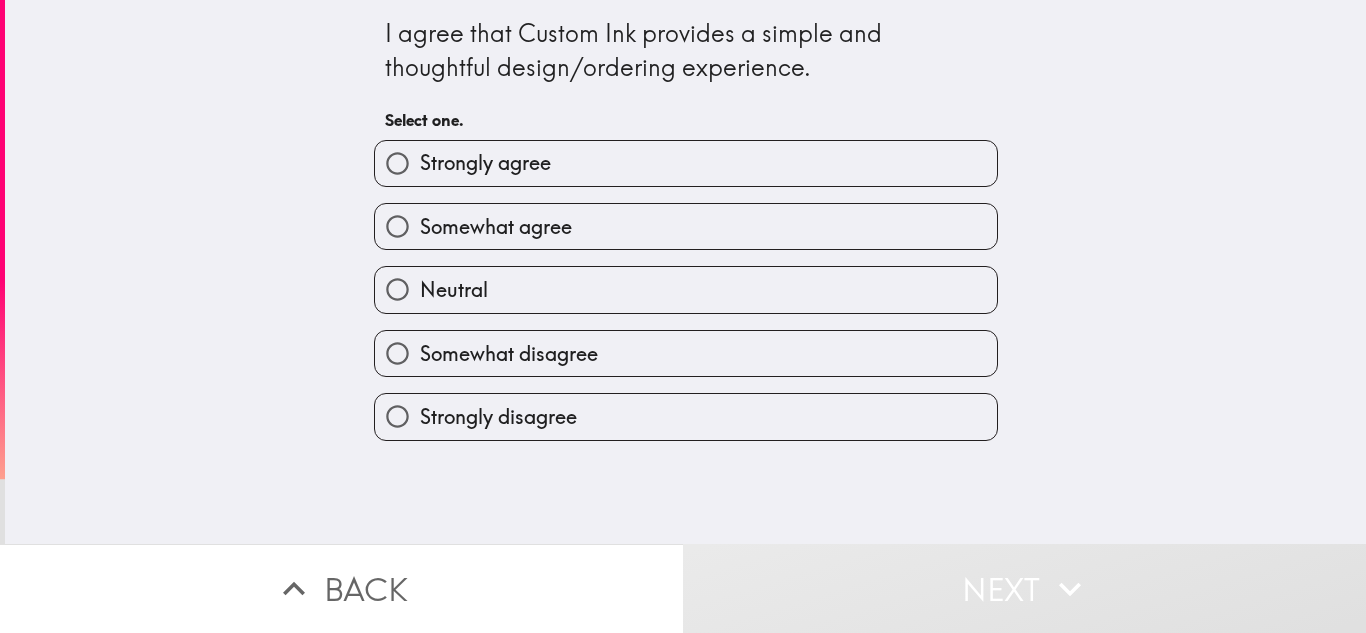click on "Strongly agree" at bounding box center [686, 163] 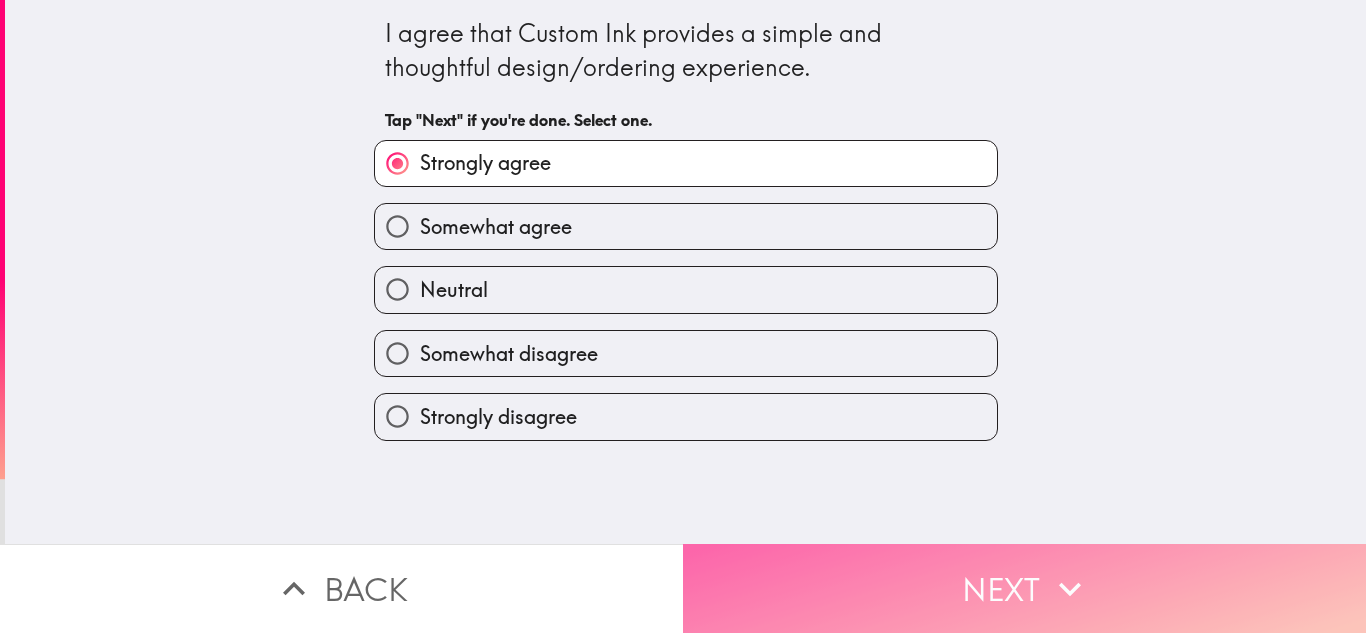 click on "Next" at bounding box center (1024, 588) 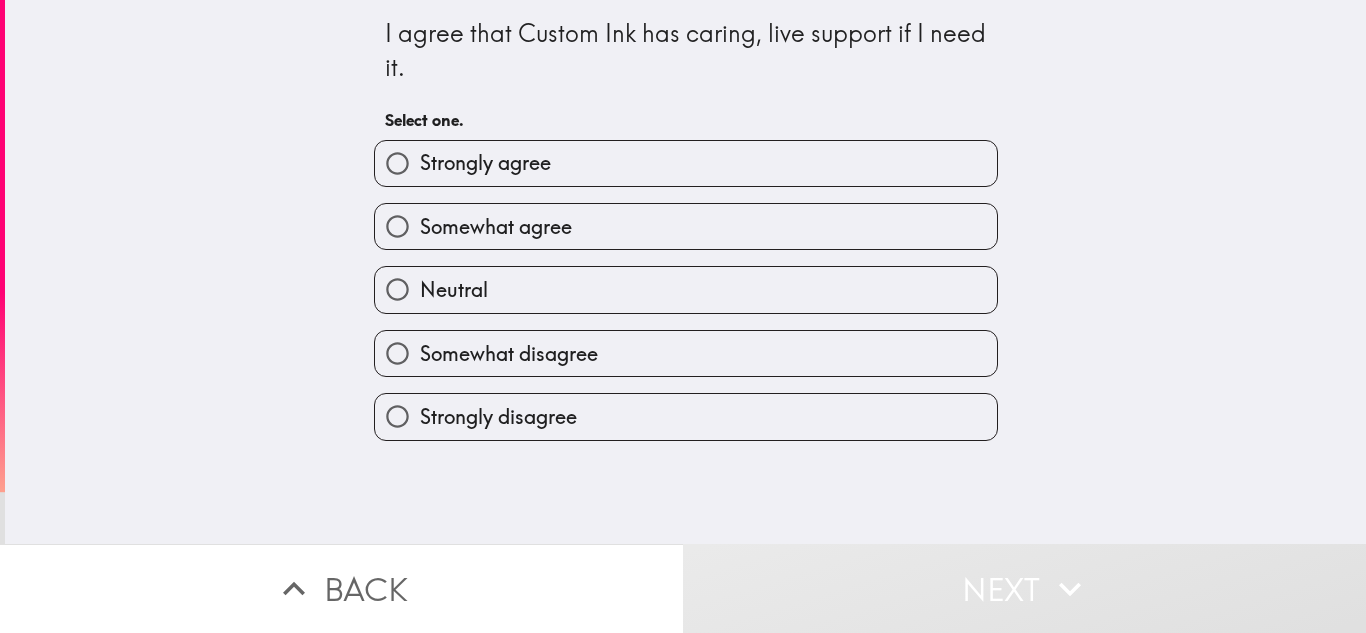 click on "Strongly agree" at bounding box center (686, 163) 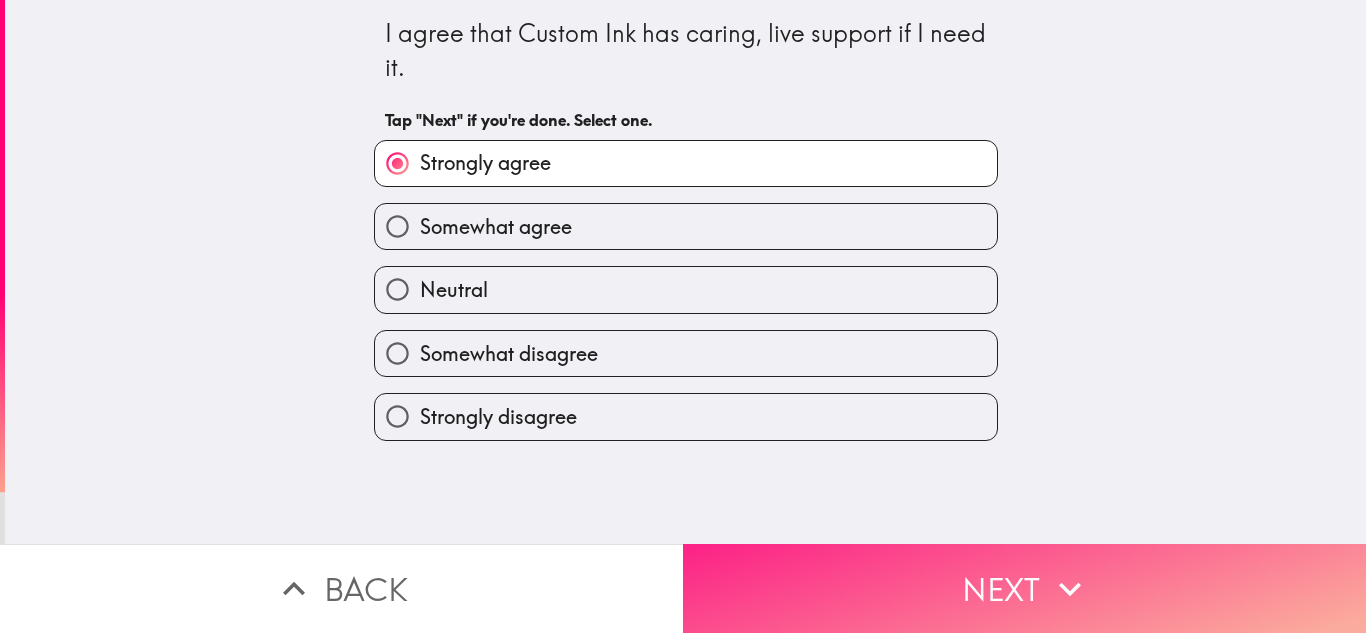 click on "Next" at bounding box center (1024, 588) 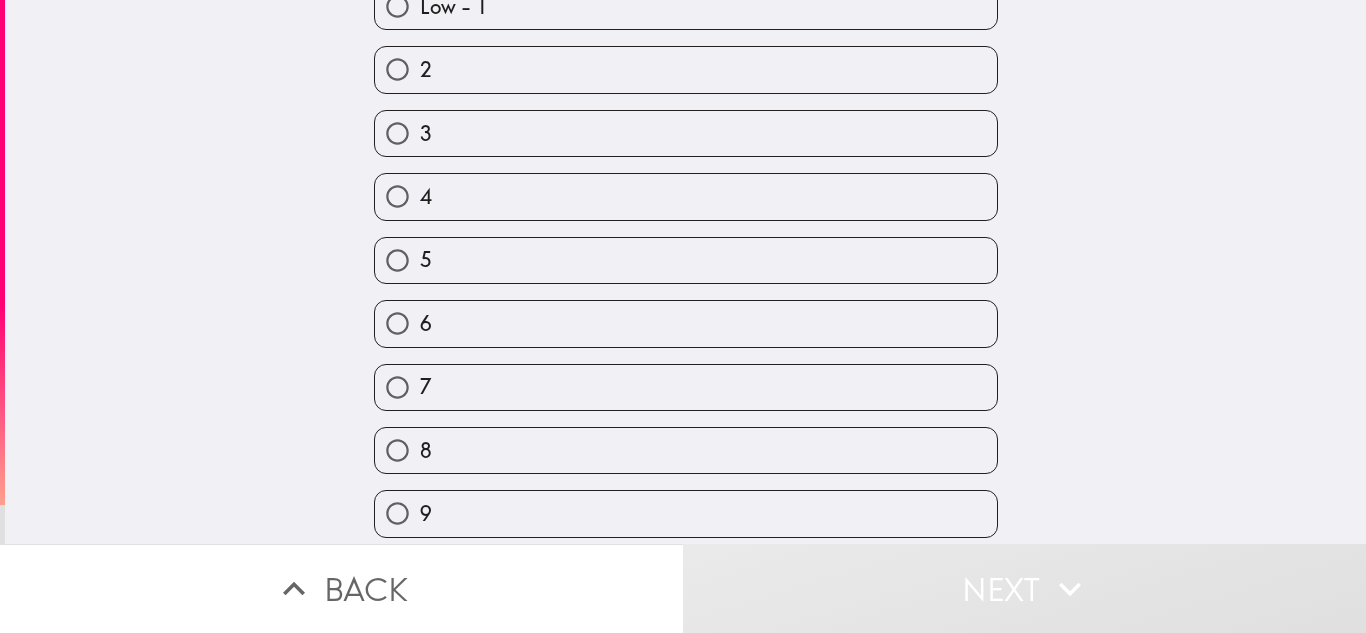 scroll, scrollTop: 195, scrollLeft: 0, axis: vertical 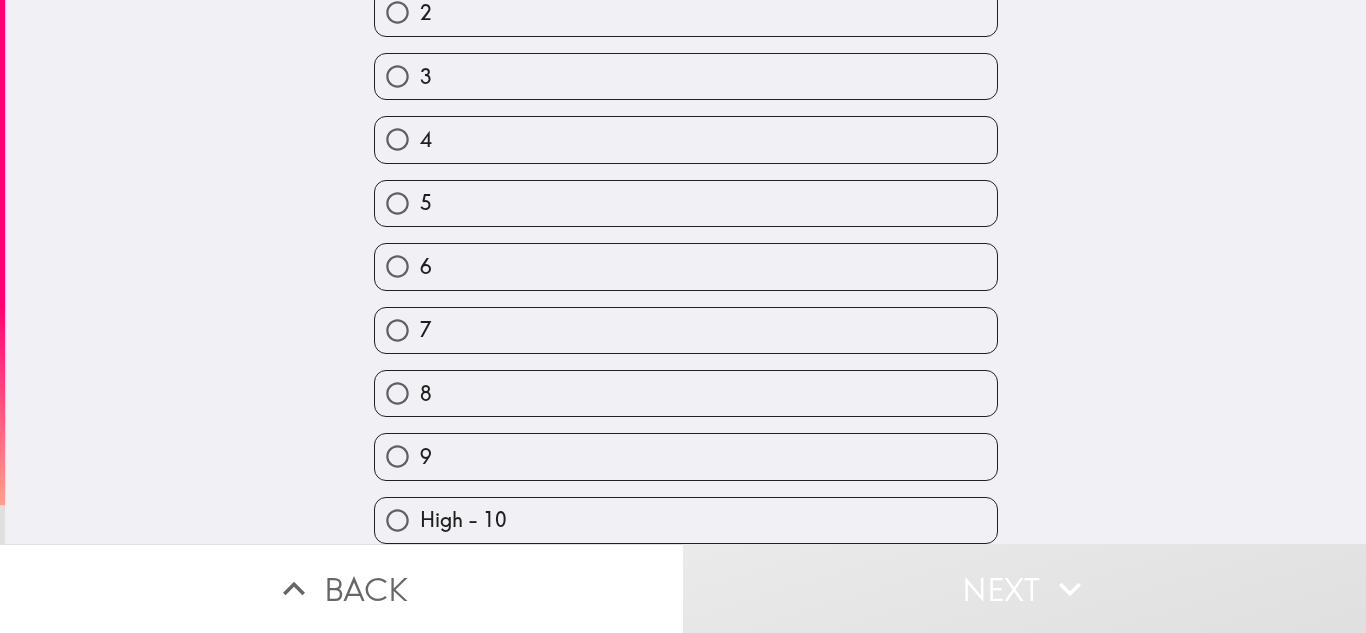 click on "High - 10" at bounding box center (686, 520) 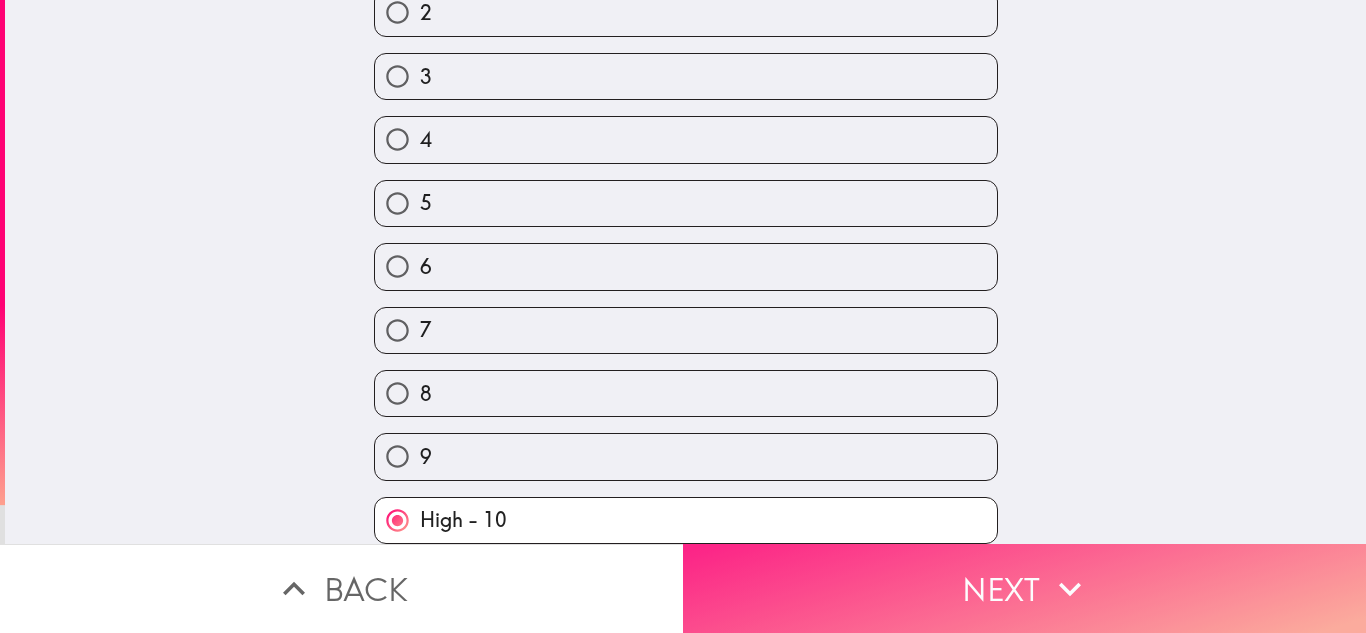 click on "Next" at bounding box center [1024, 588] 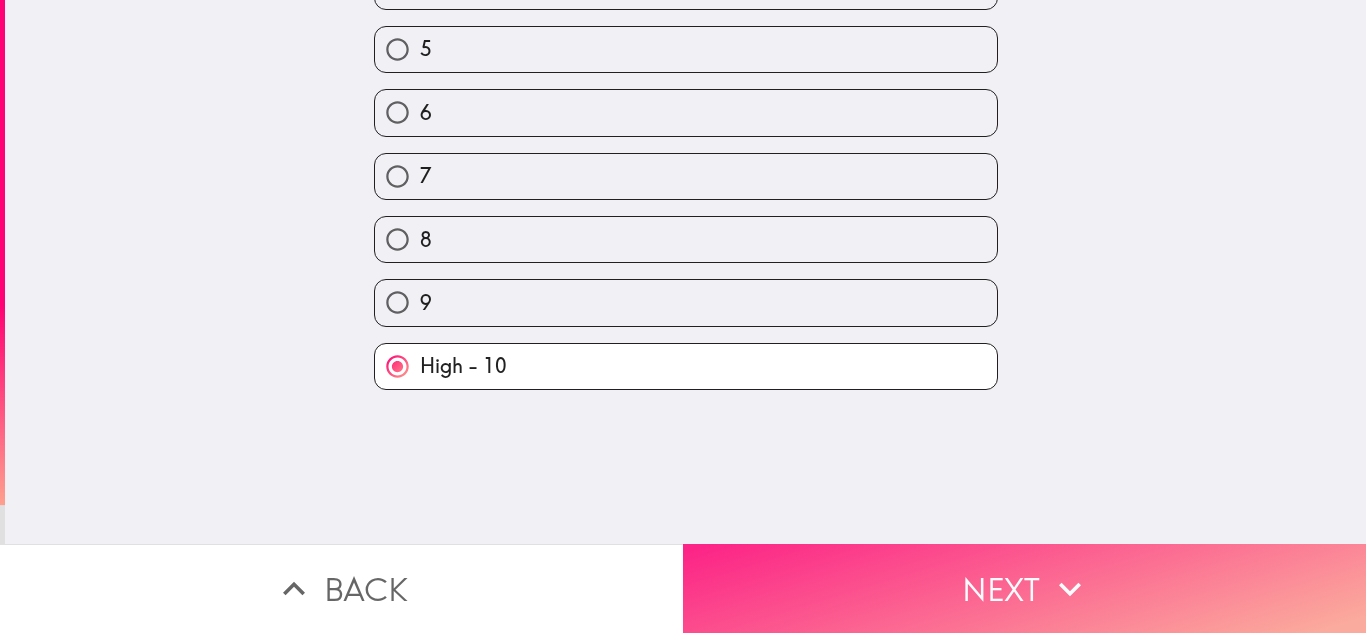 scroll, scrollTop: 0, scrollLeft: 0, axis: both 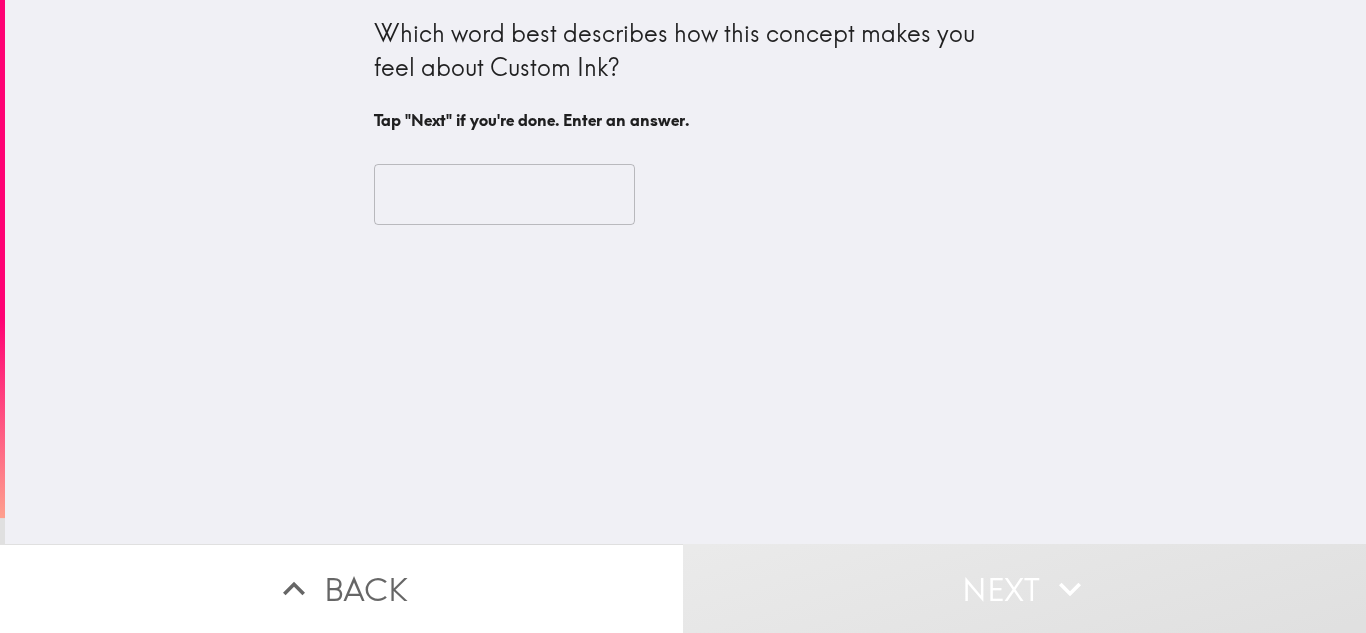 click at bounding box center (504, 195) 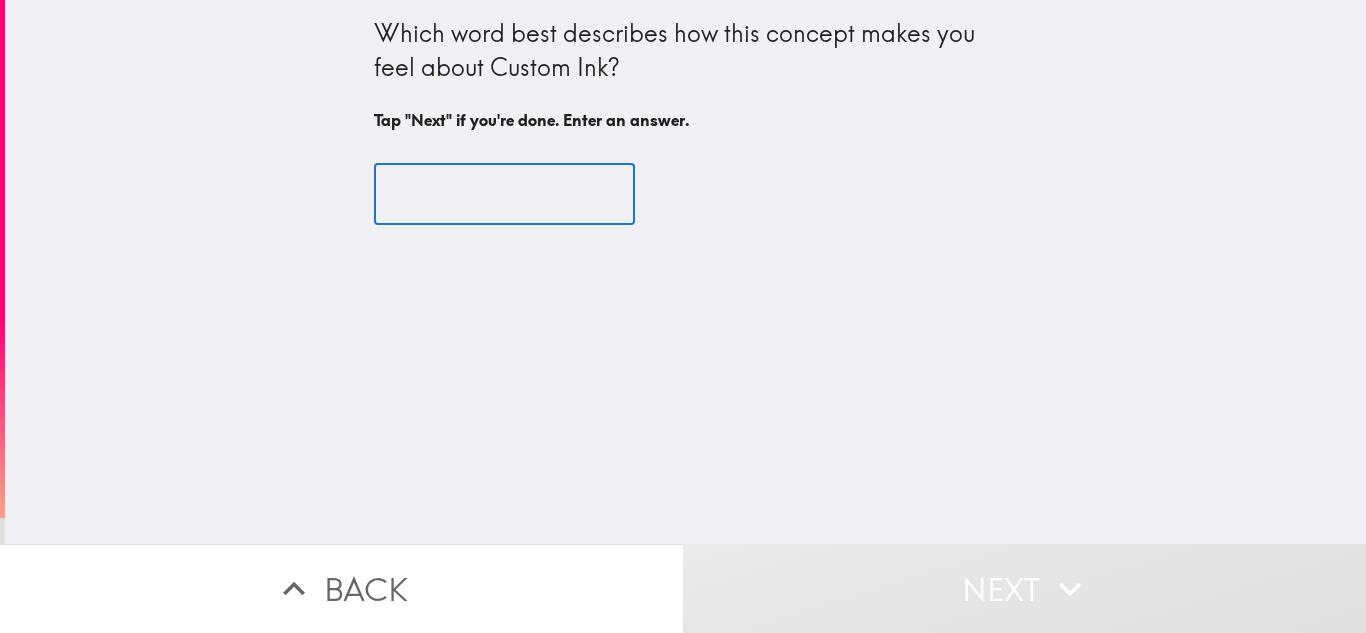 click at bounding box center (504, 195) 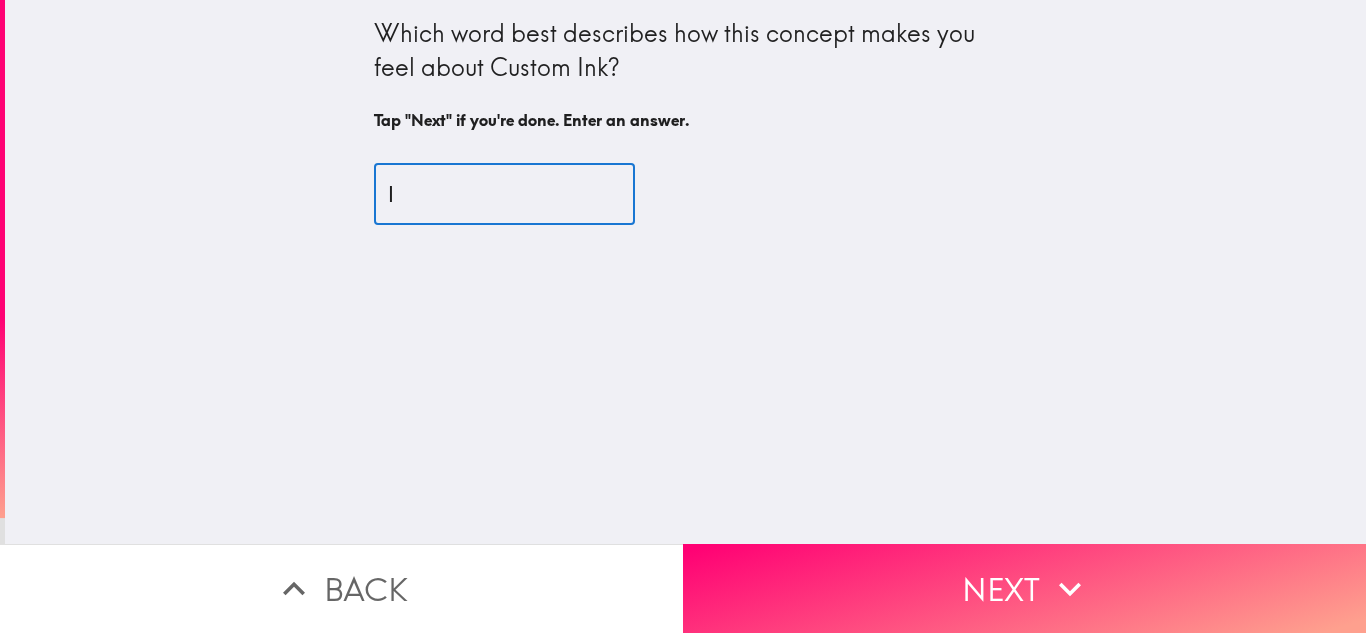 type on "I" 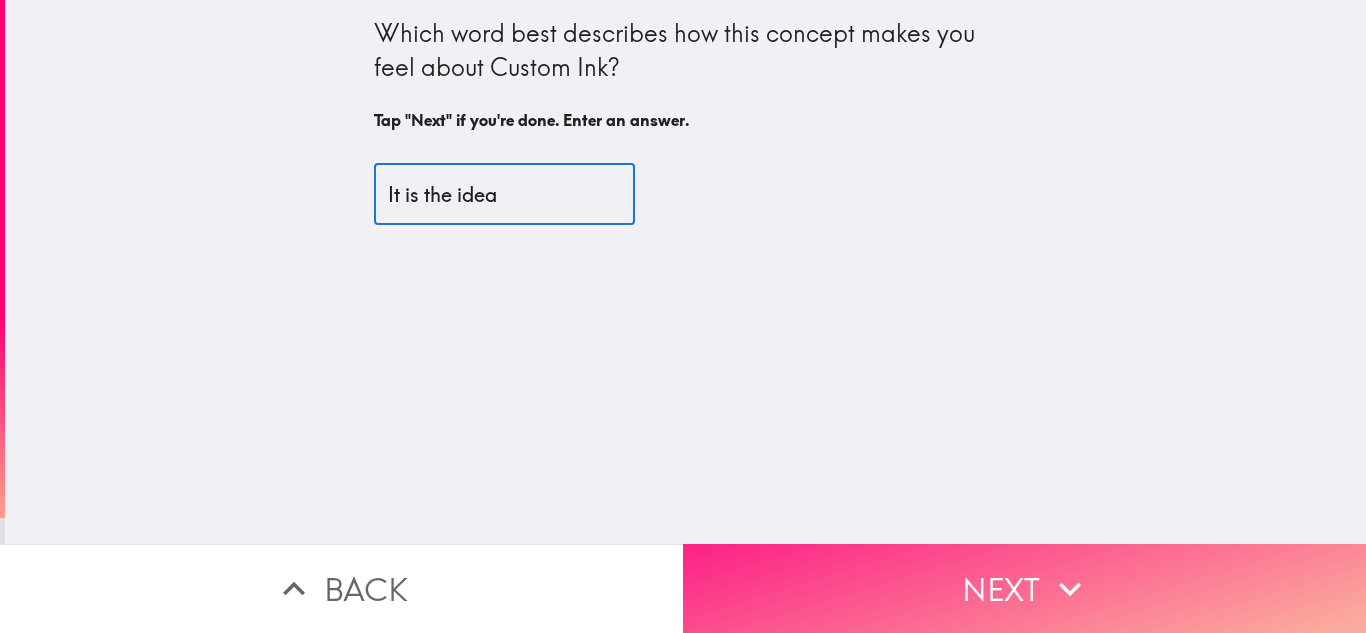 type on "It is the idea" 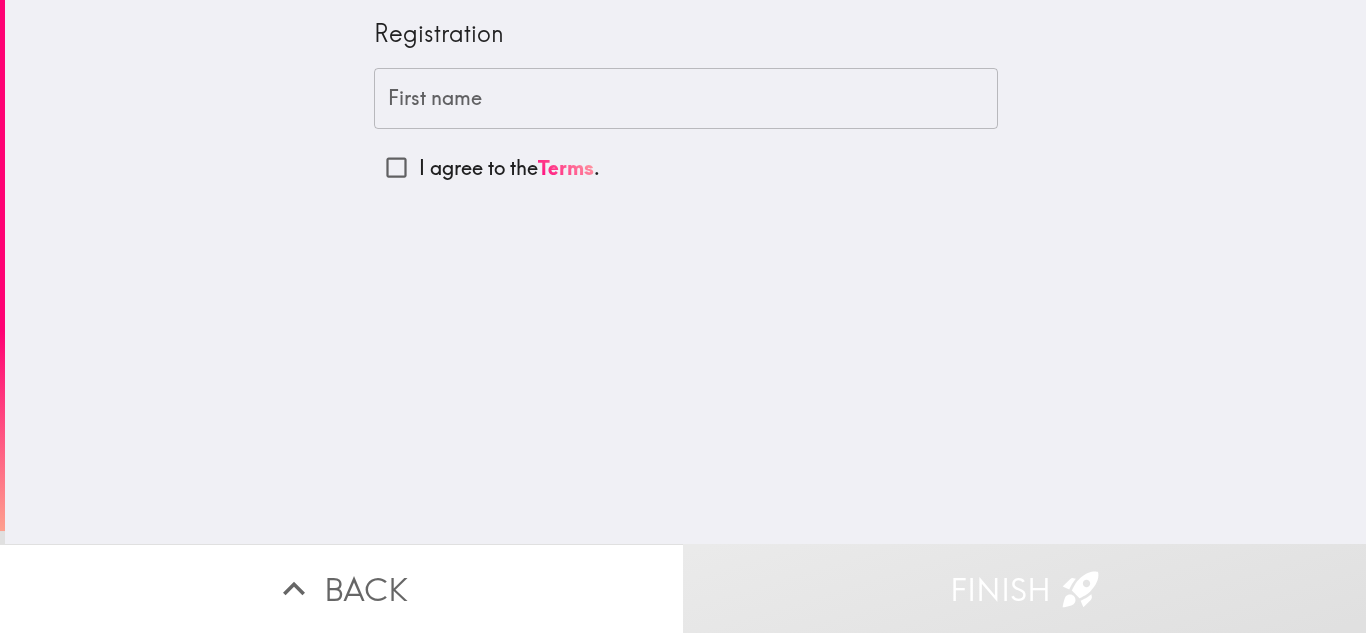 click on "First name" at bounding box center [686, 99] 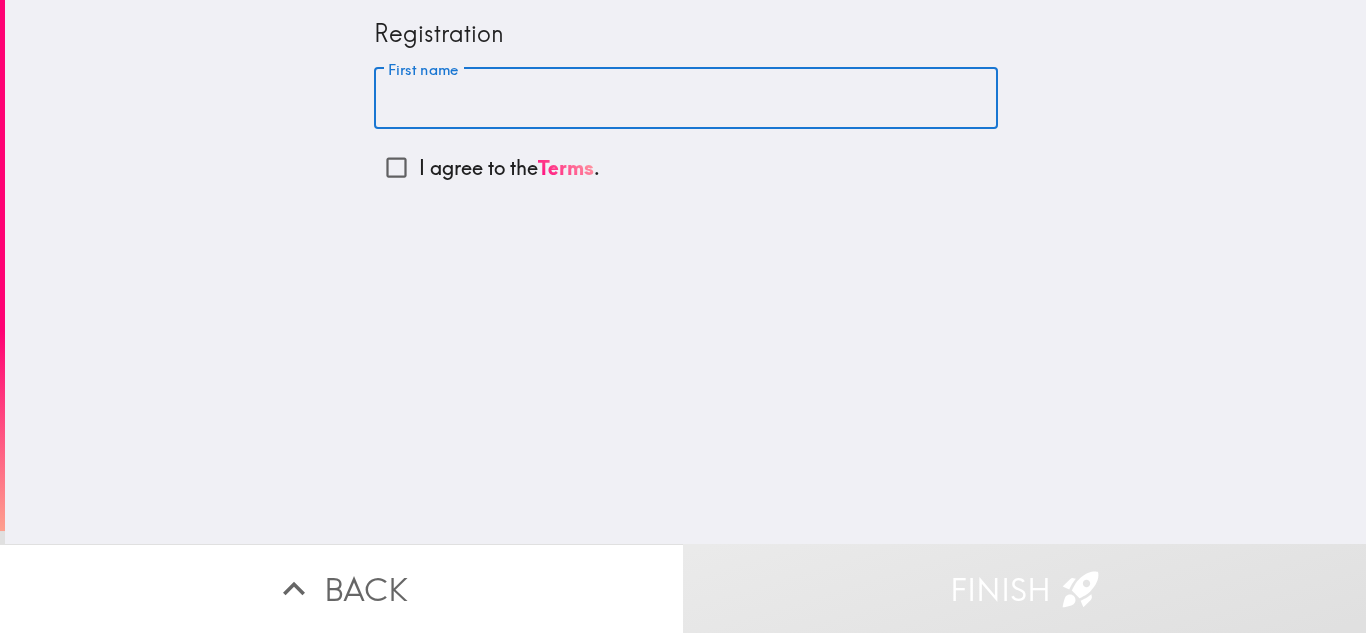 click on "First name" at bounding box center [686, 99] 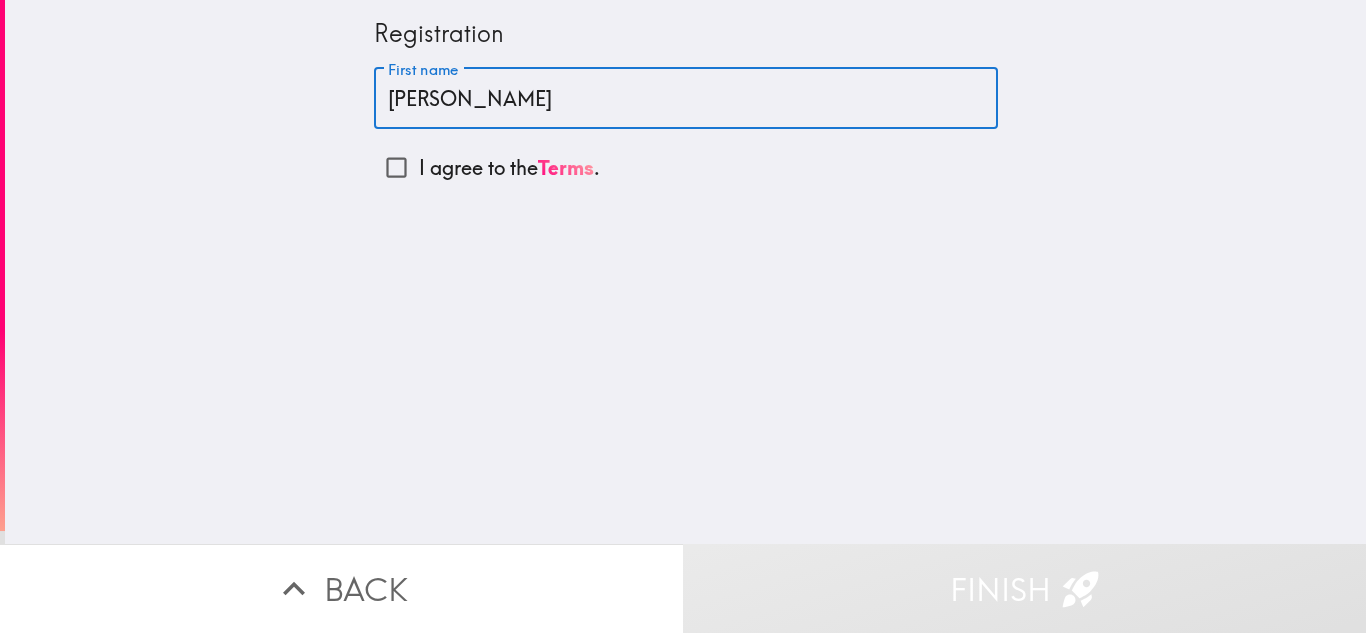 type on "[PERSON_NAME]" 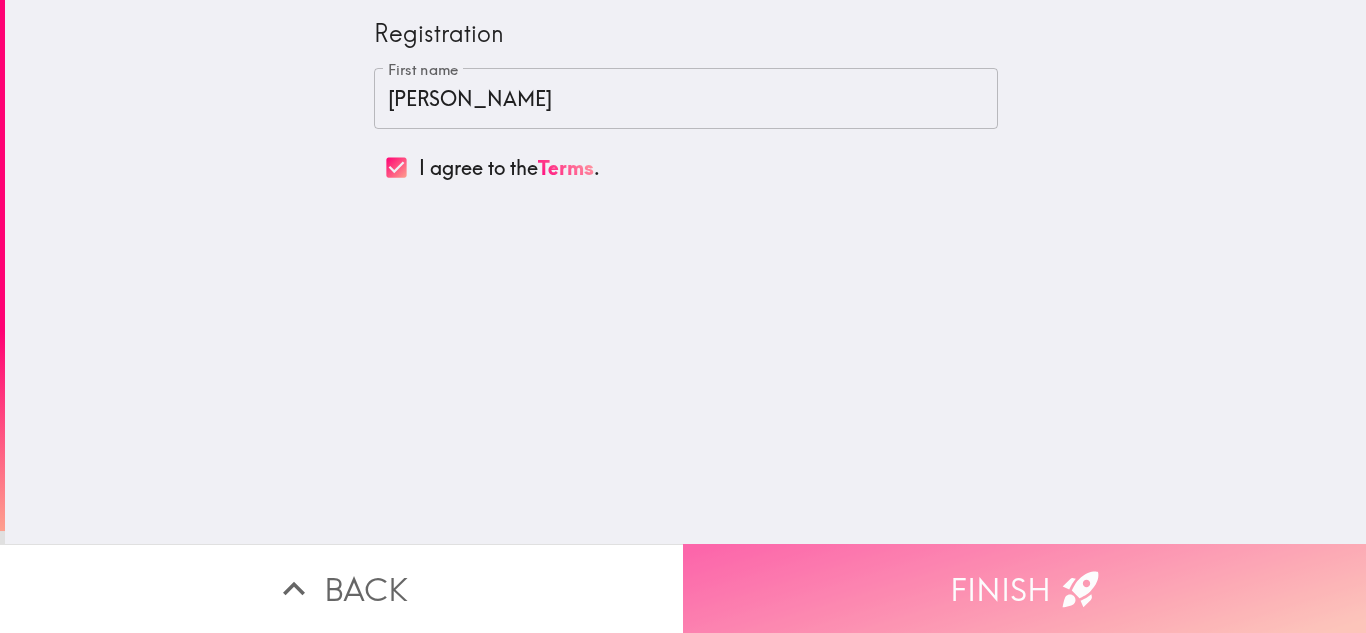 click on "Finish" at bounding box center (1024, 588) 